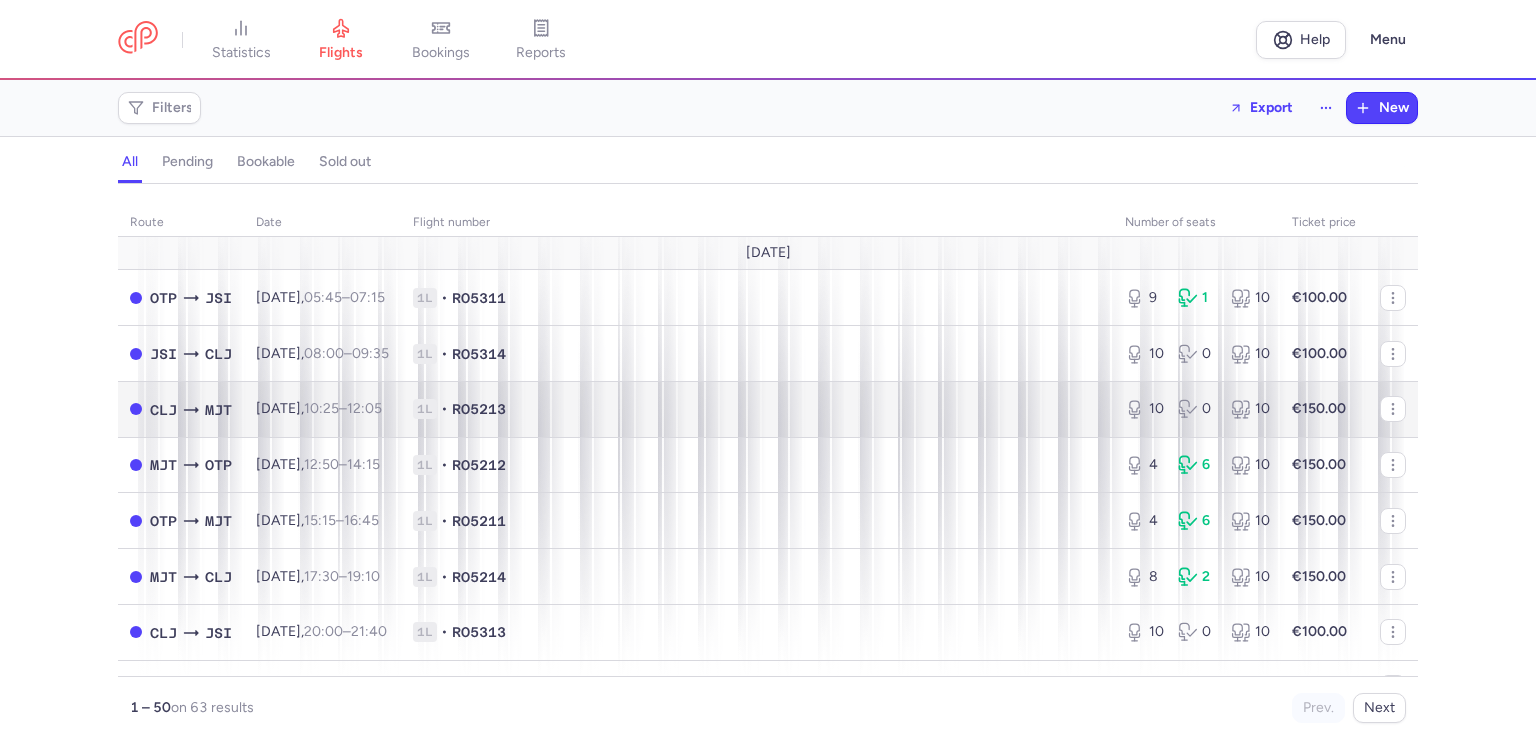 scroll, scrollTop: 0, scrollLeft: 0, axis: both 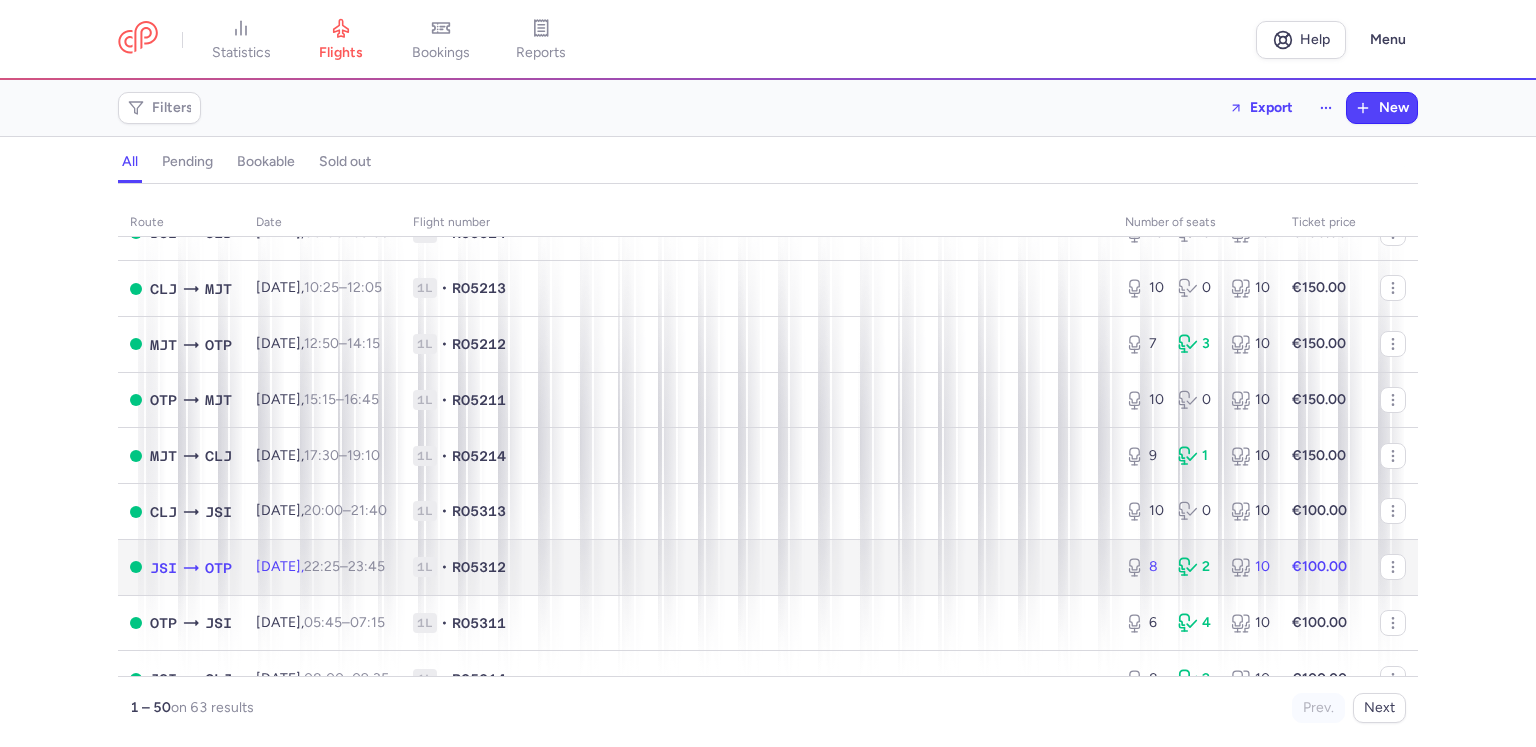 click on "[DATE]  22:25  –  23:45  +0" at bounding box center (320, 566) 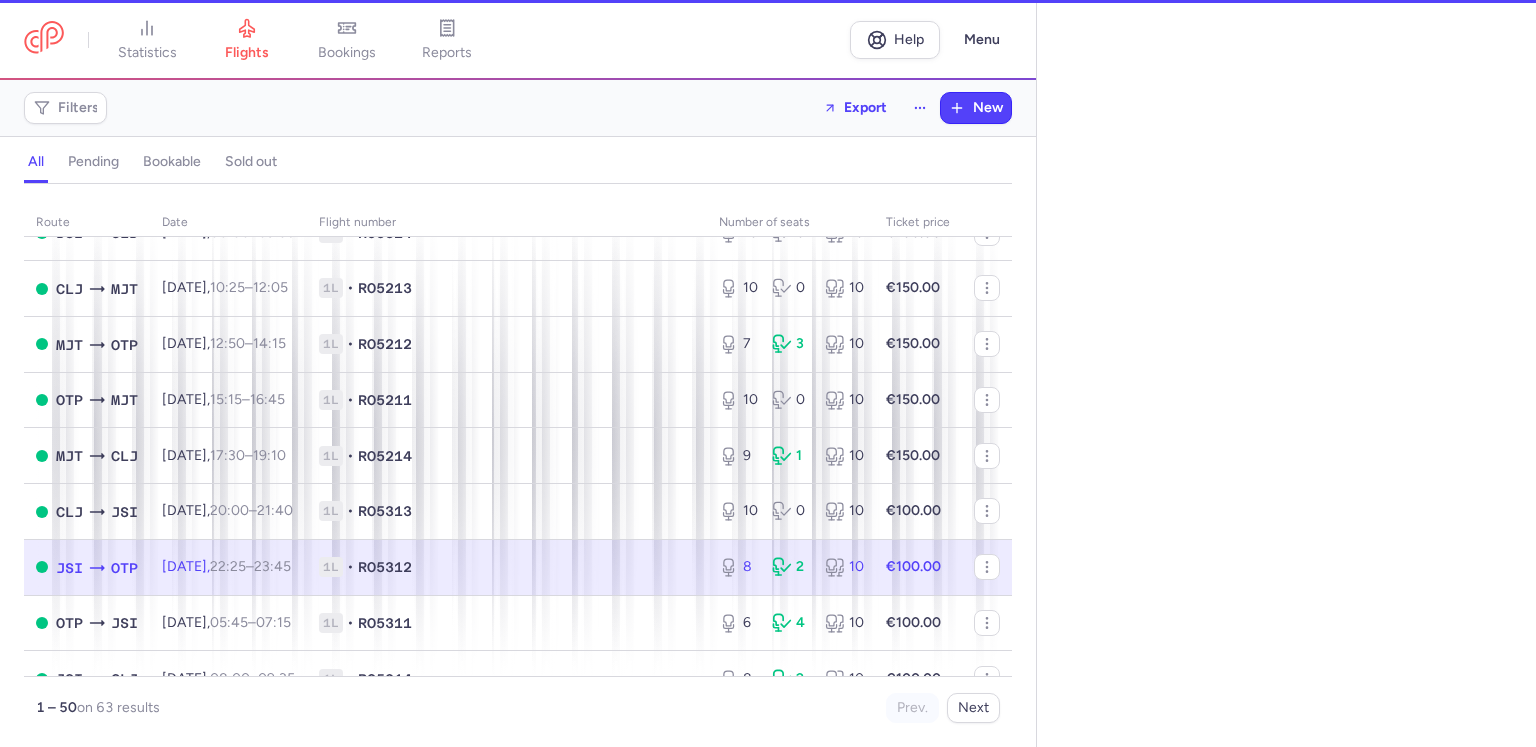 select on "days" 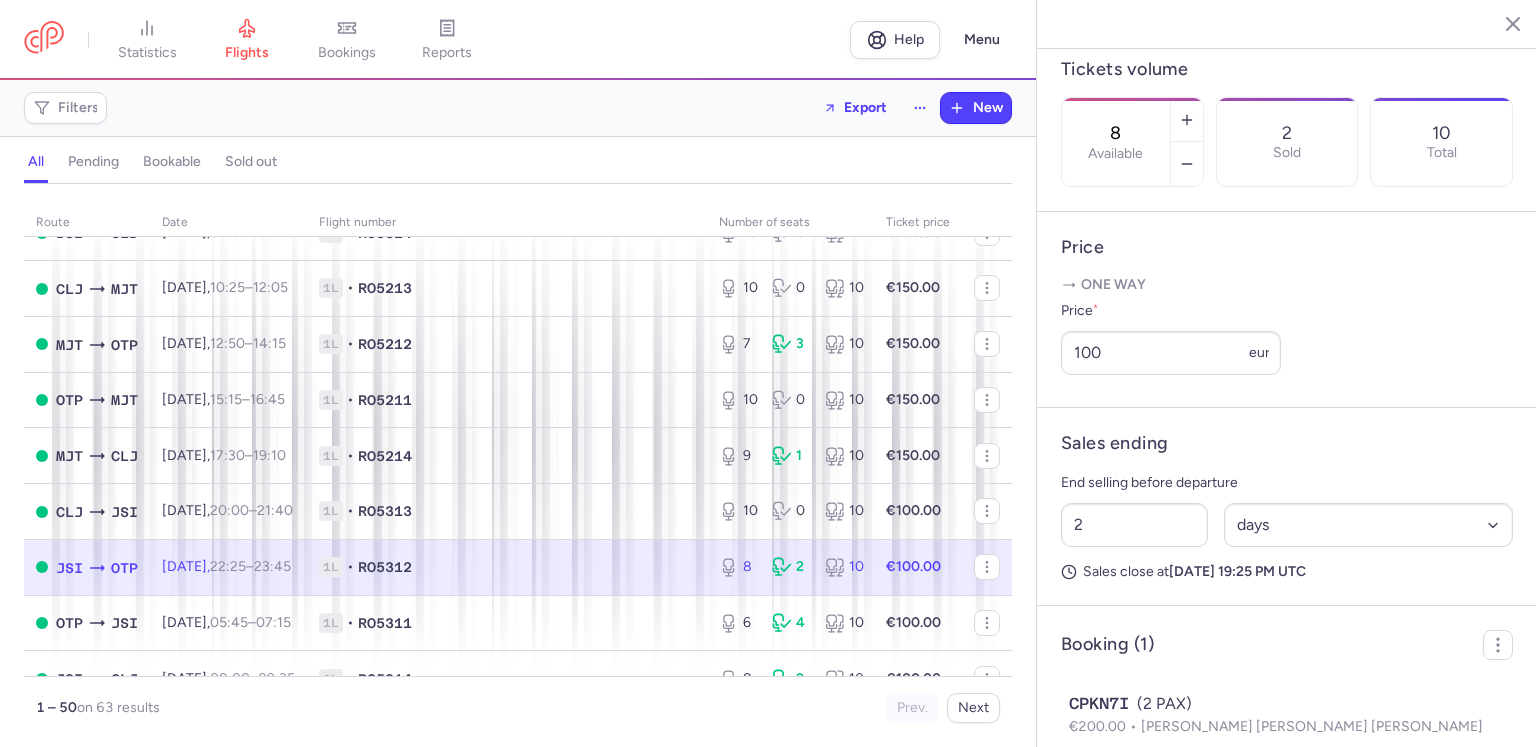 scroll, scrollTop: 683, scrollLeft: 0, axis: vertical 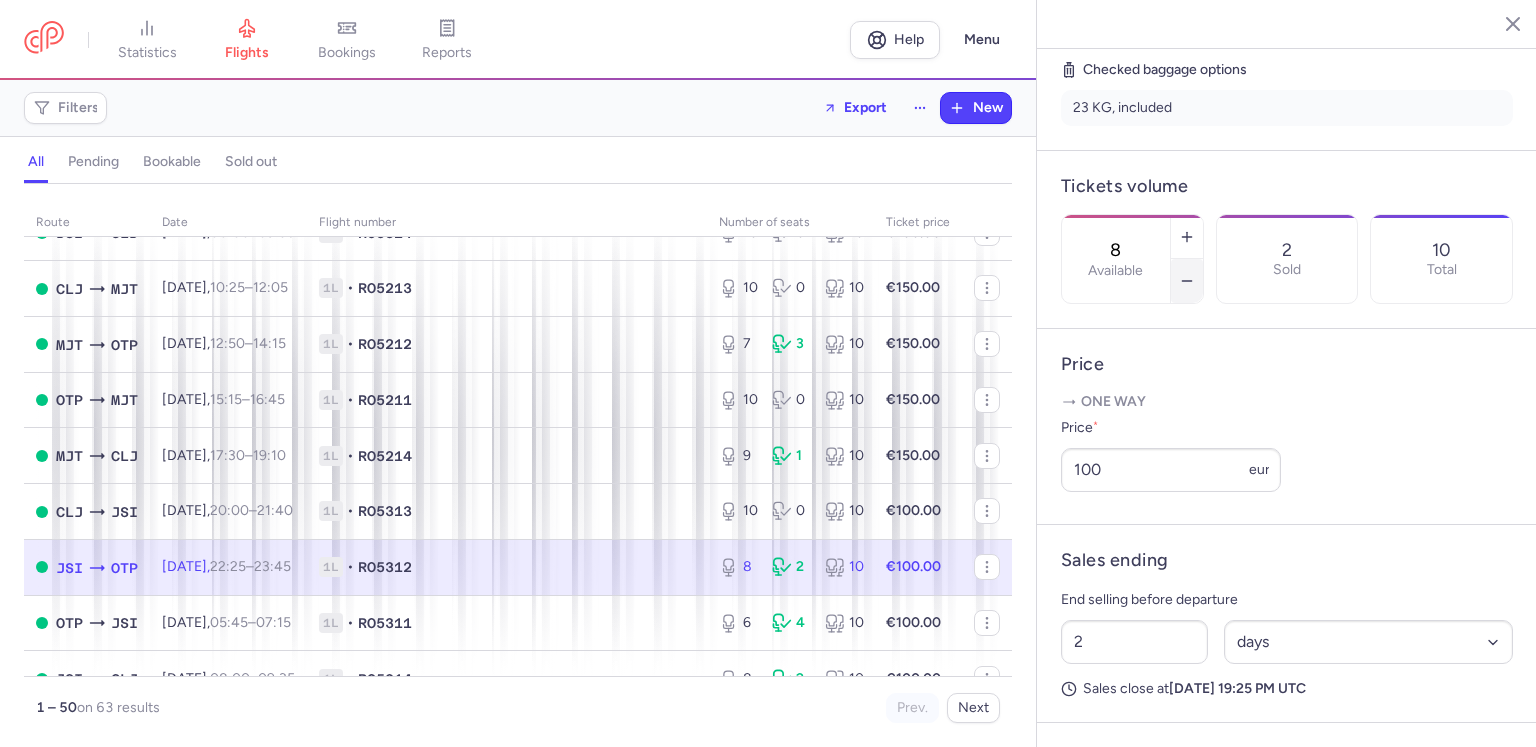 click 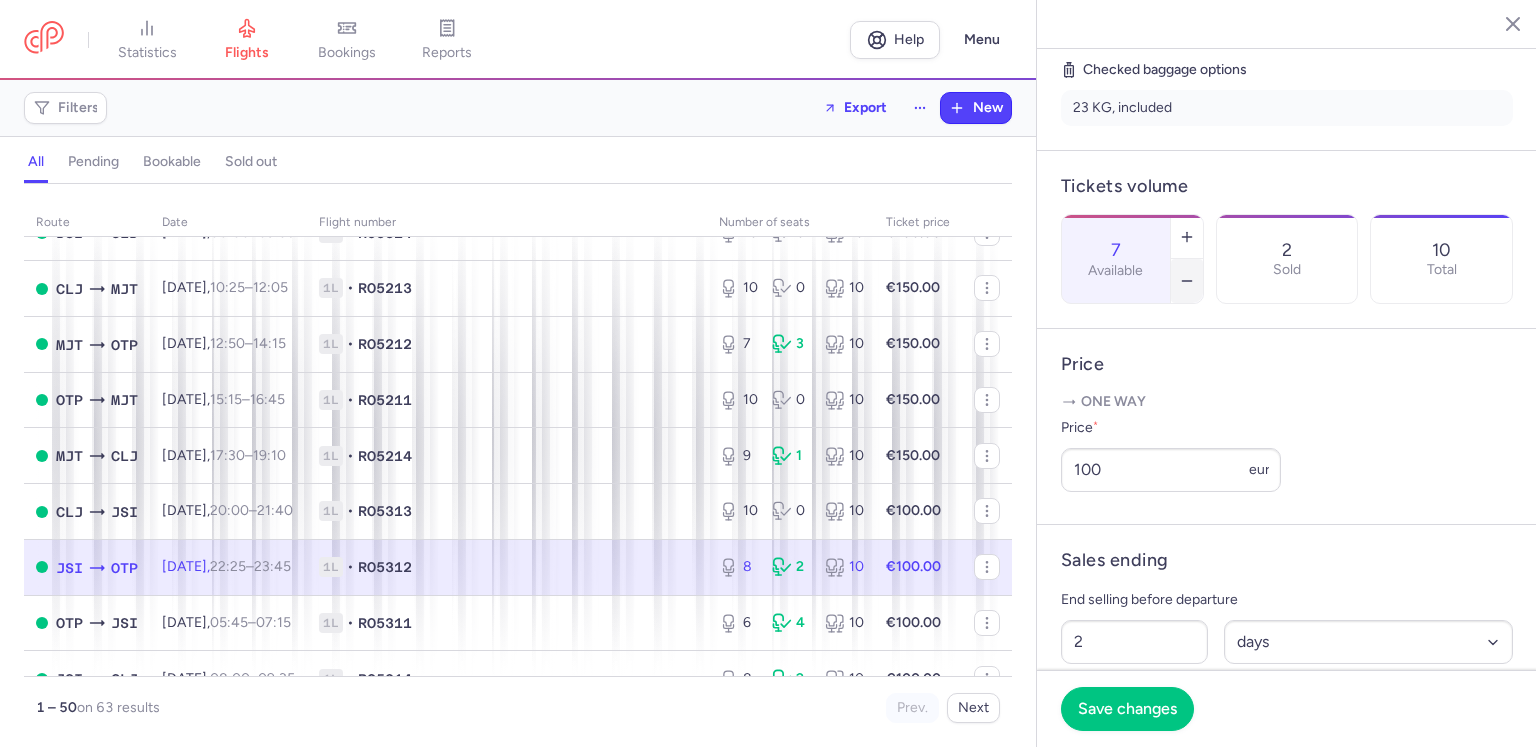 click 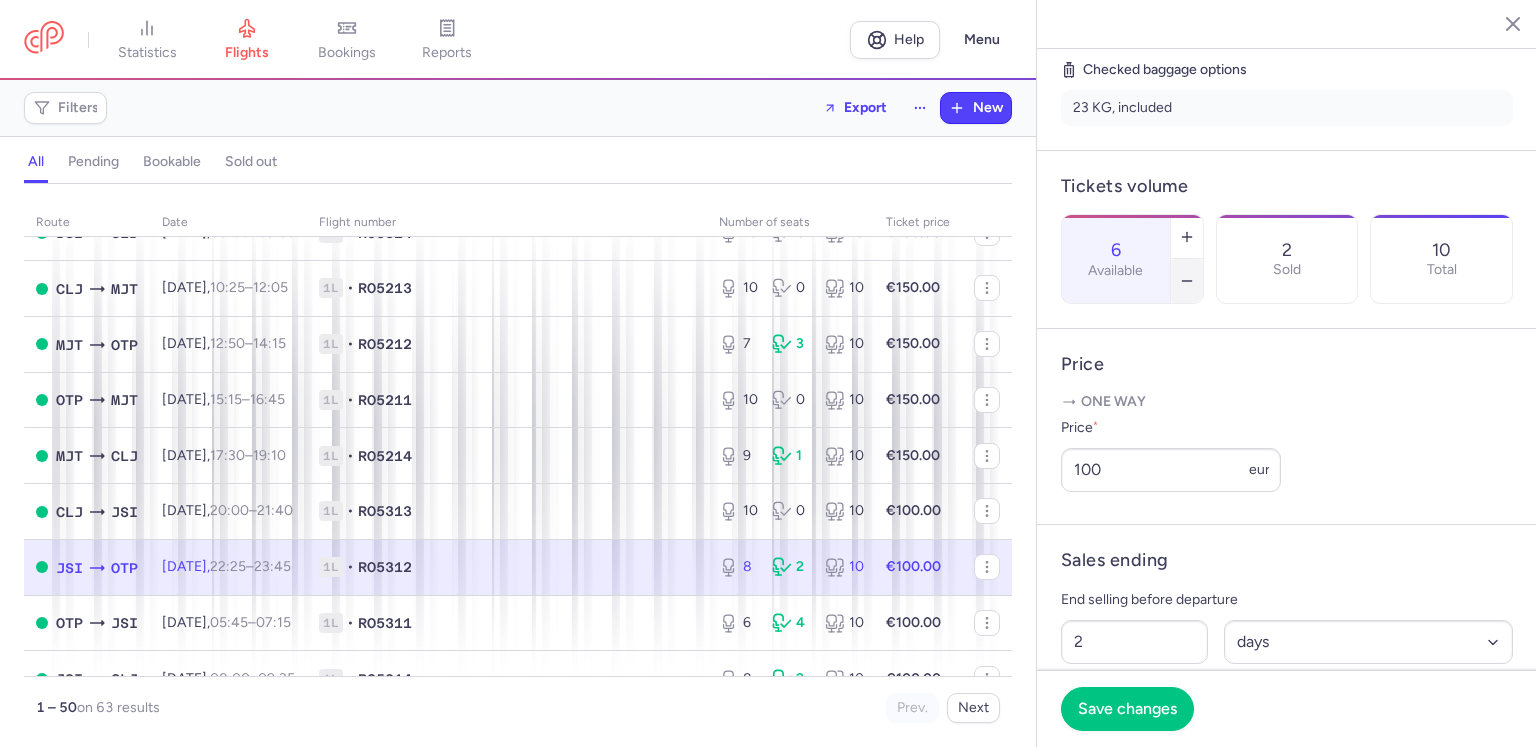 click 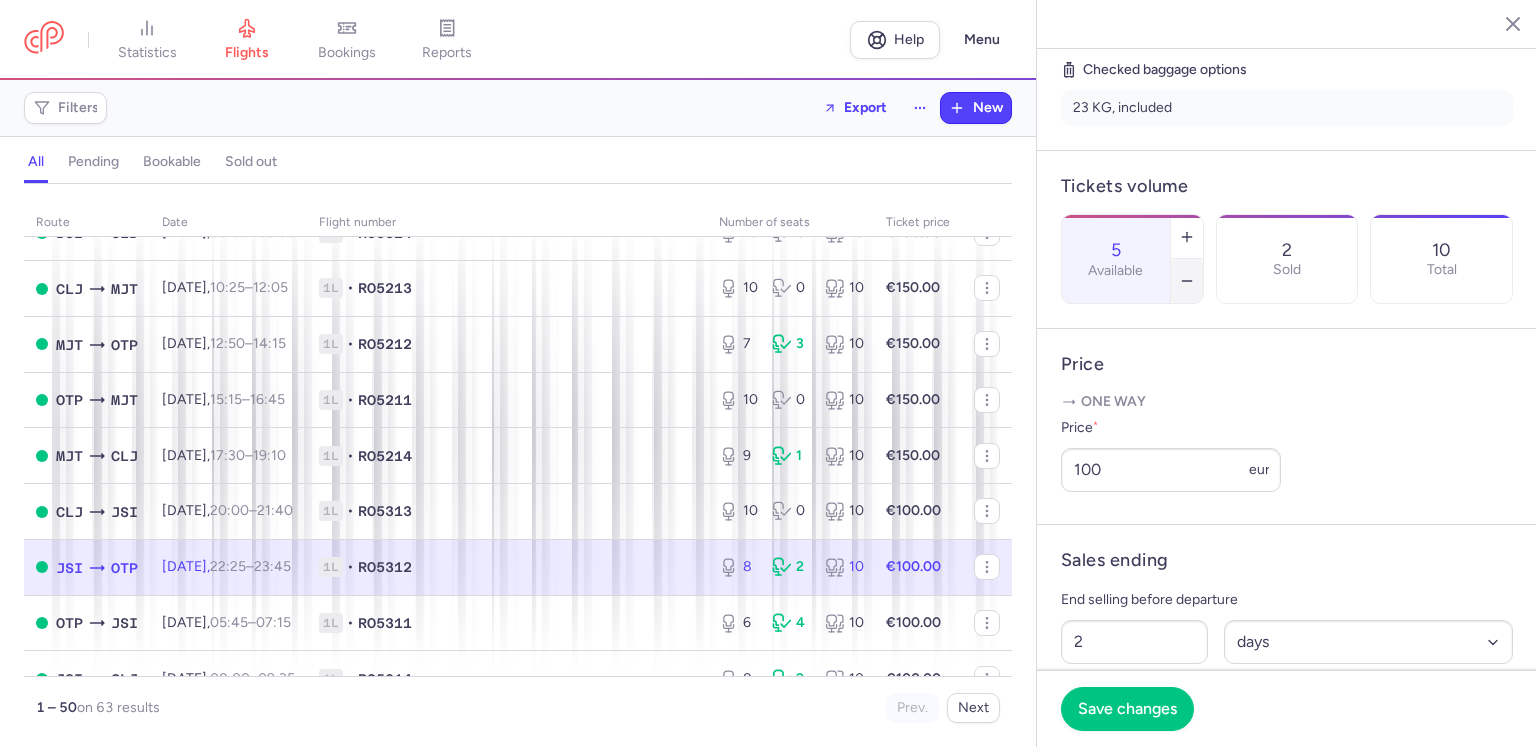 click 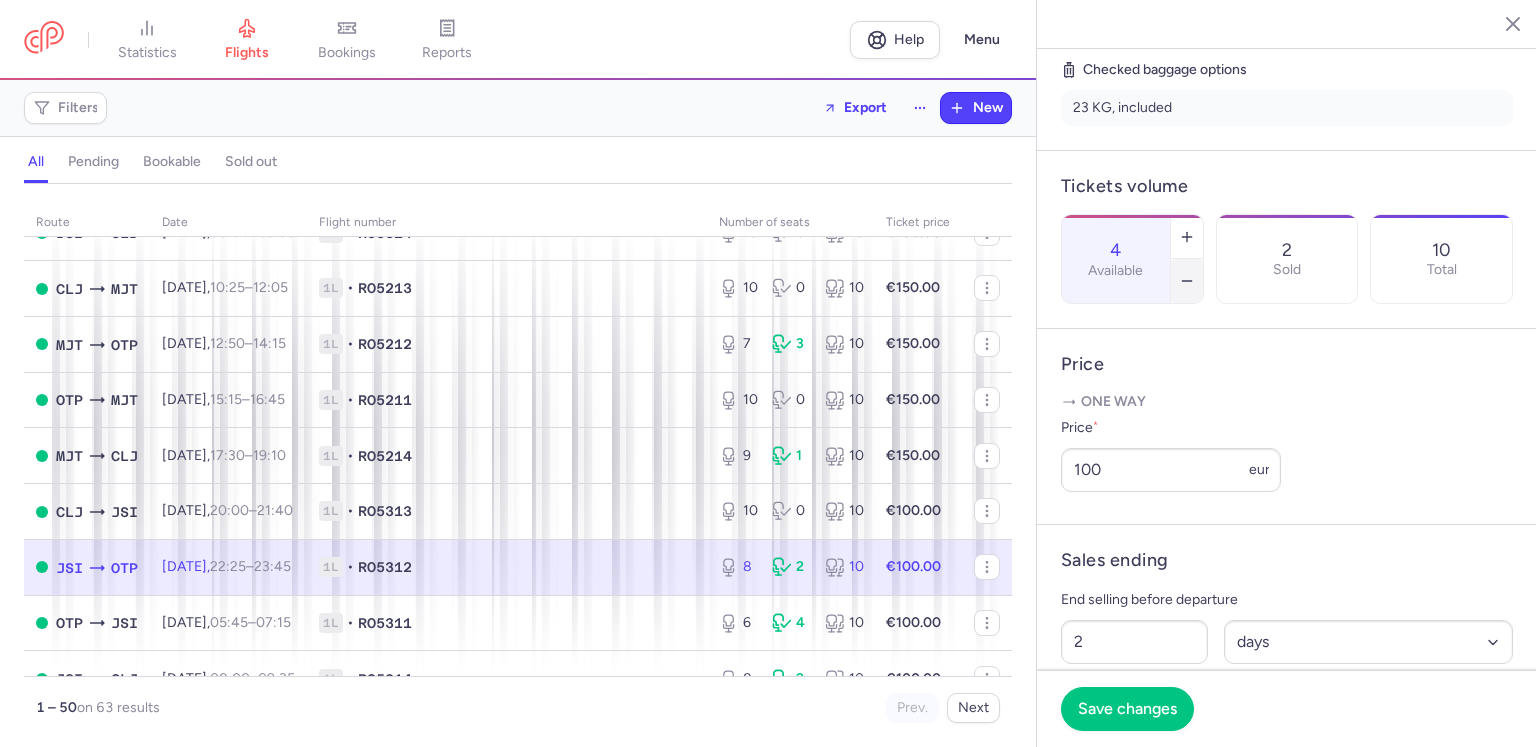 click 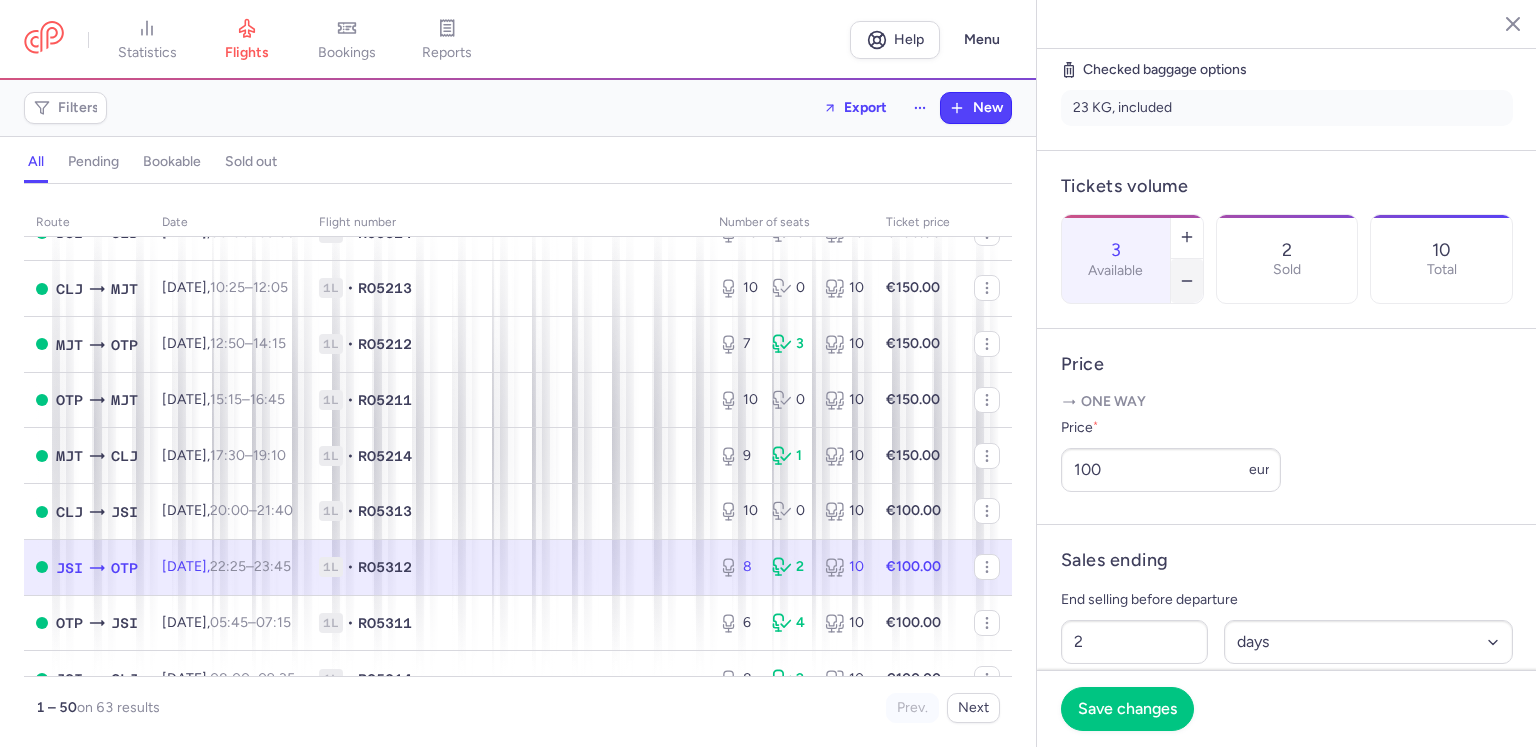 click 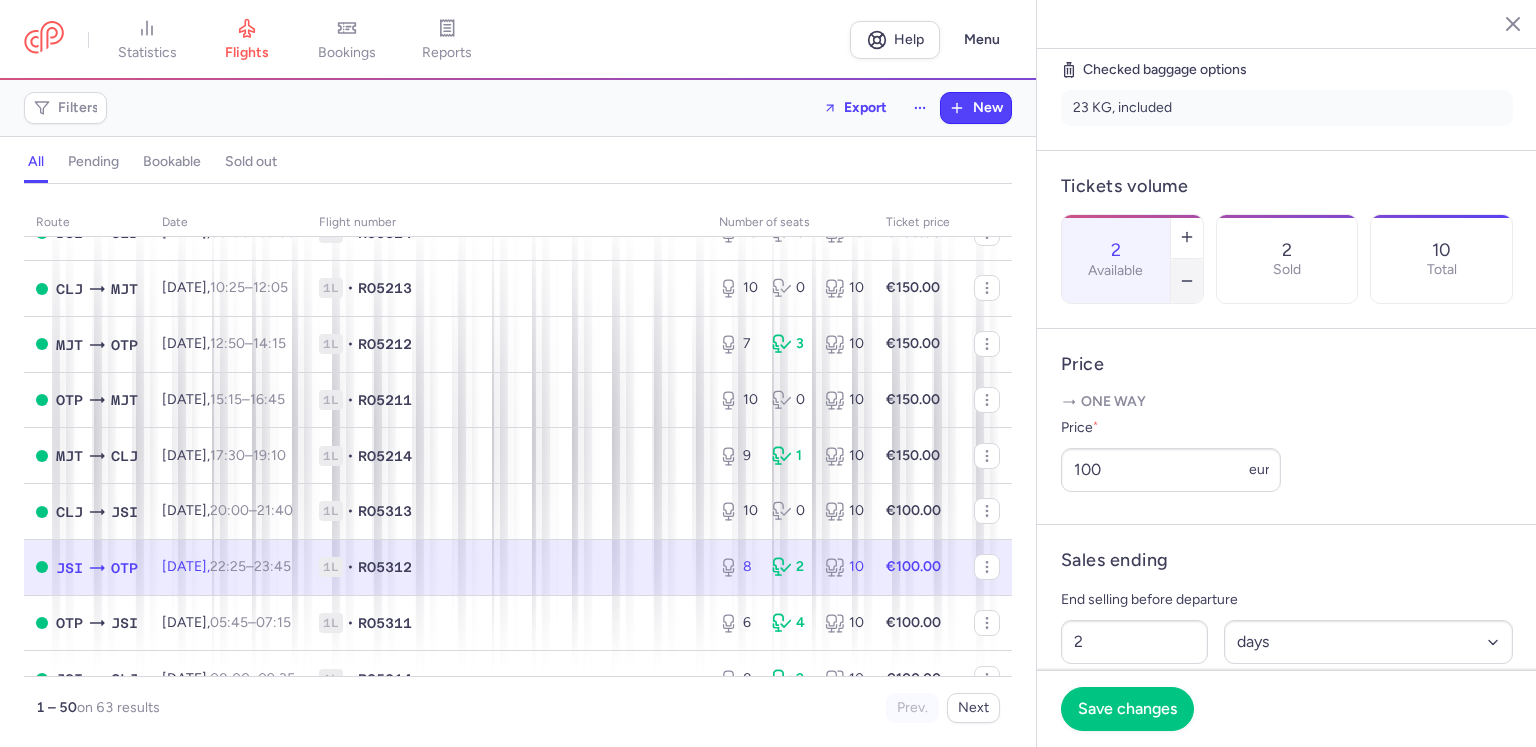 click 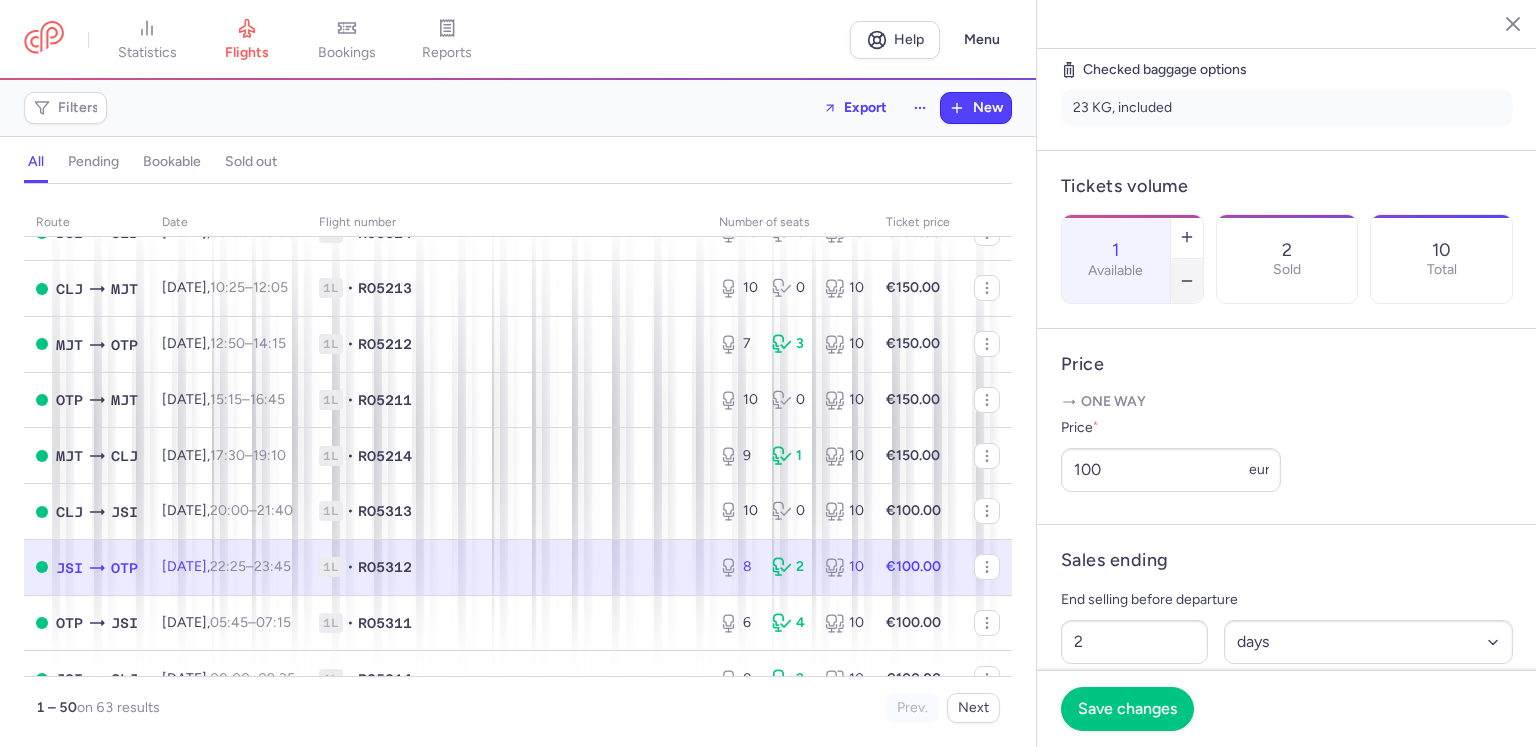 click 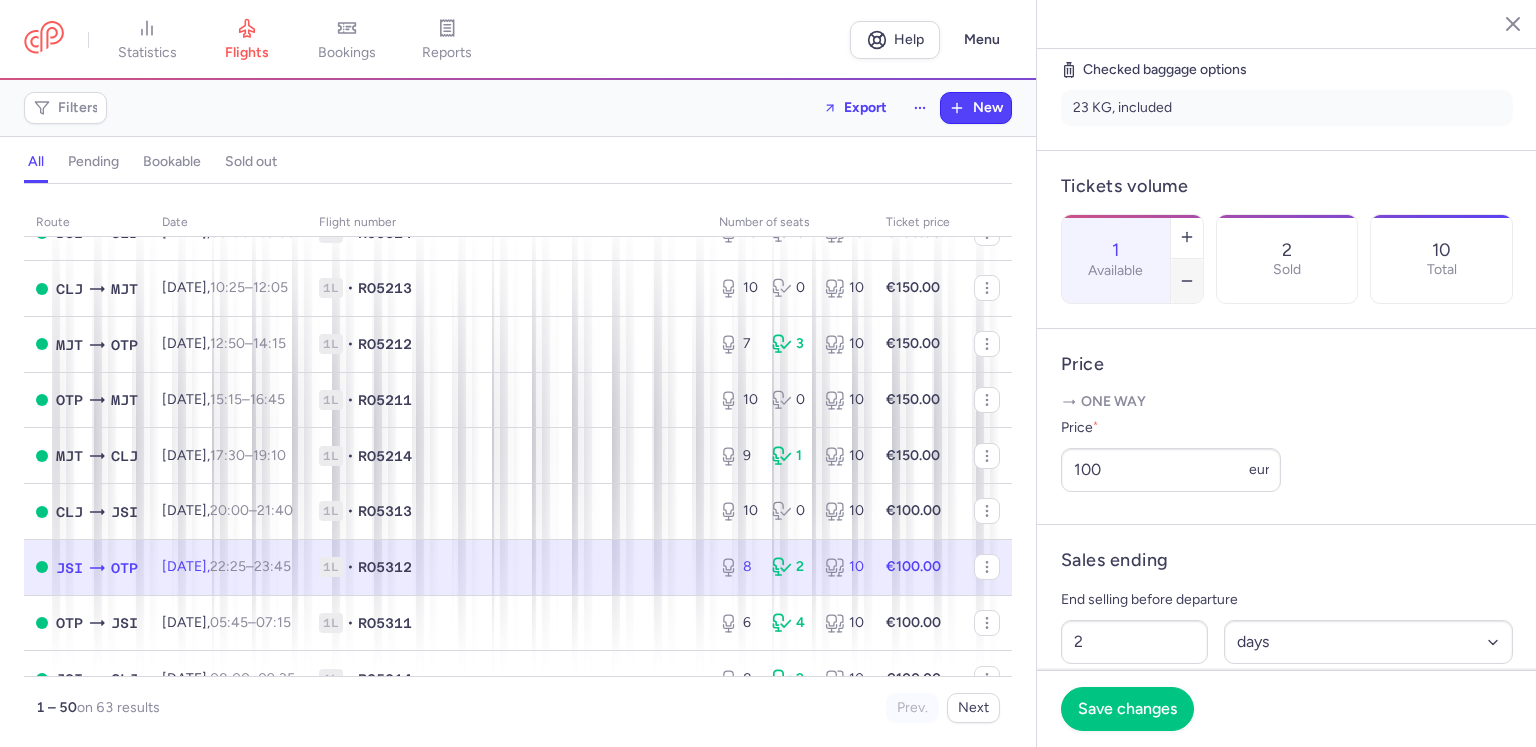 type on "0" 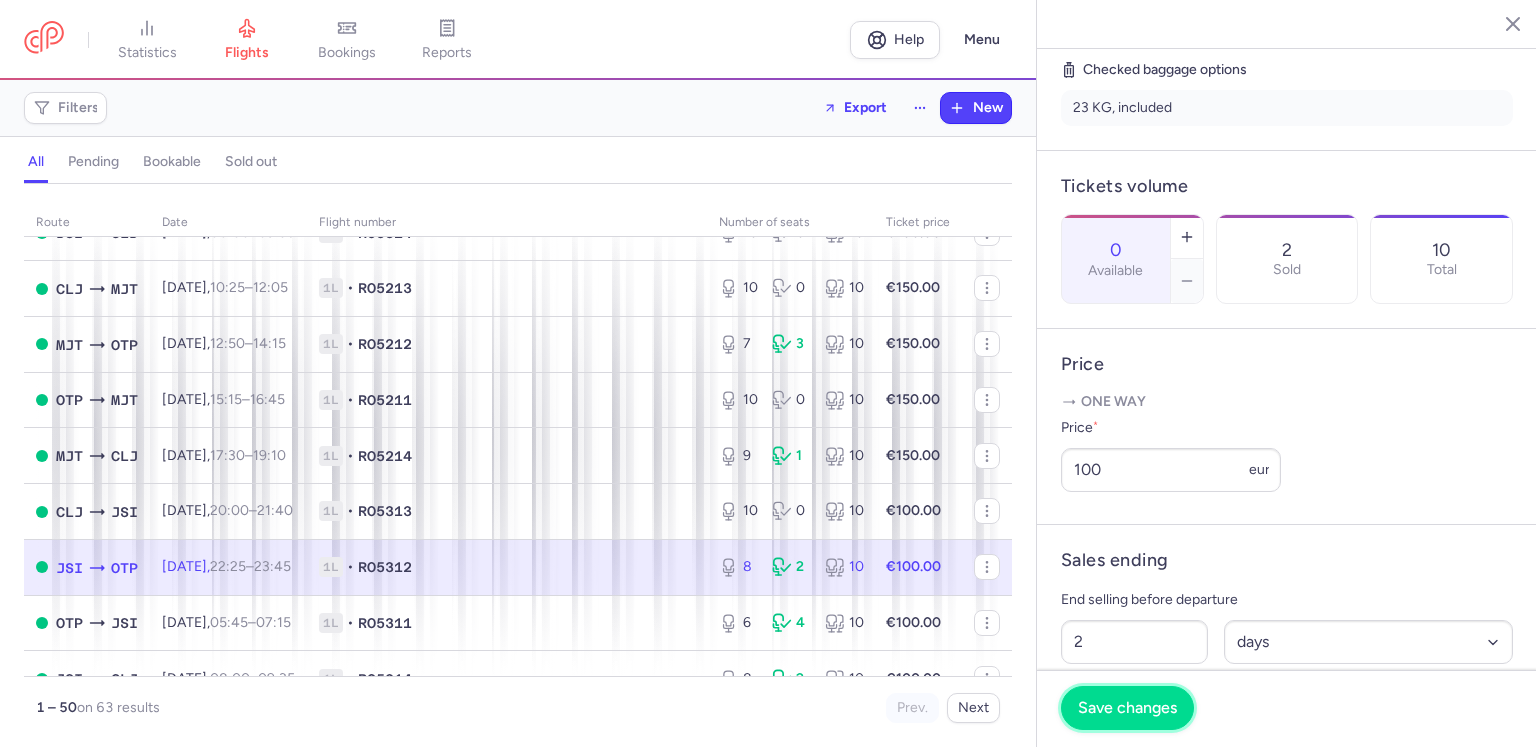 click on "Save changes" at bounding box center (1127, 708) 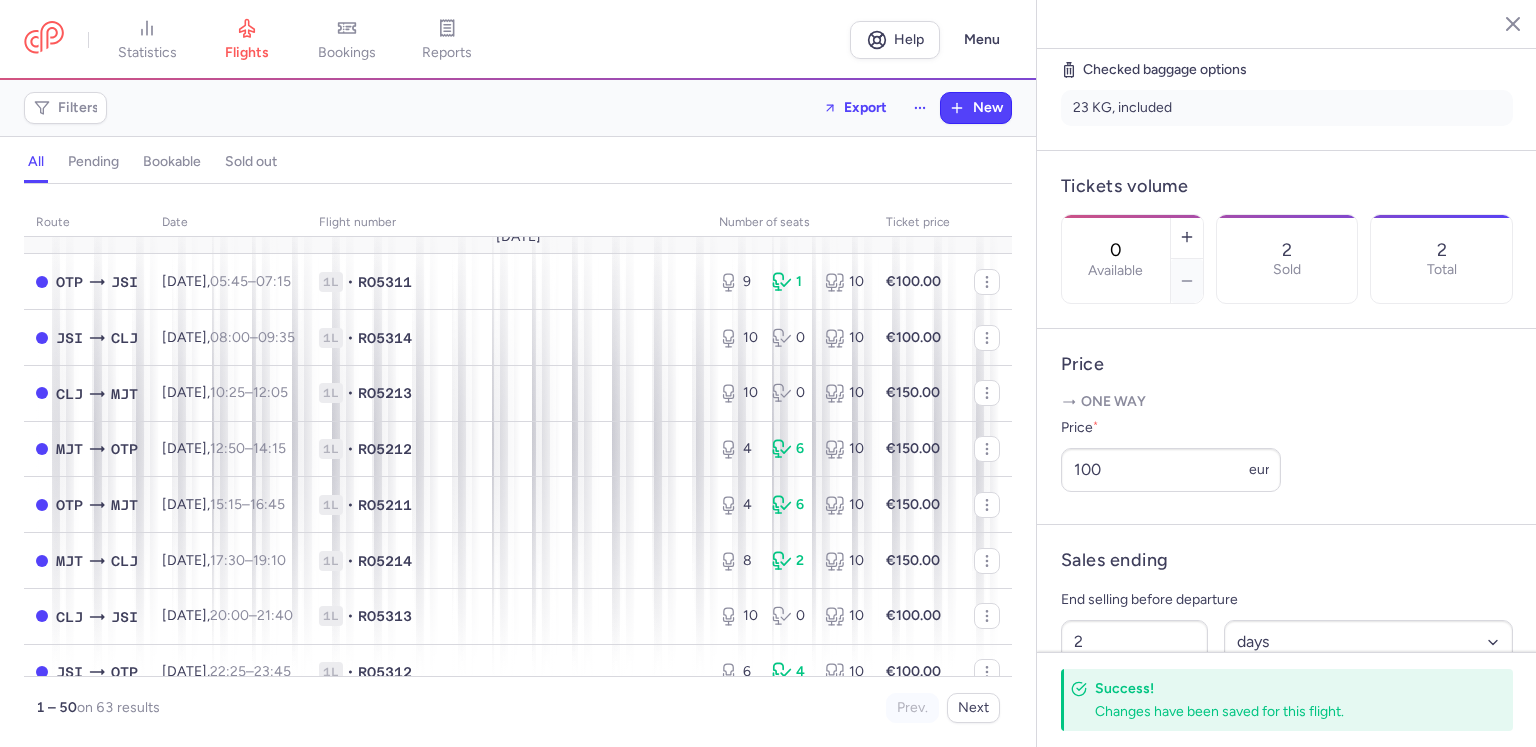 scroll, scrollTop: 0, scrollLeft: 0, axis: both 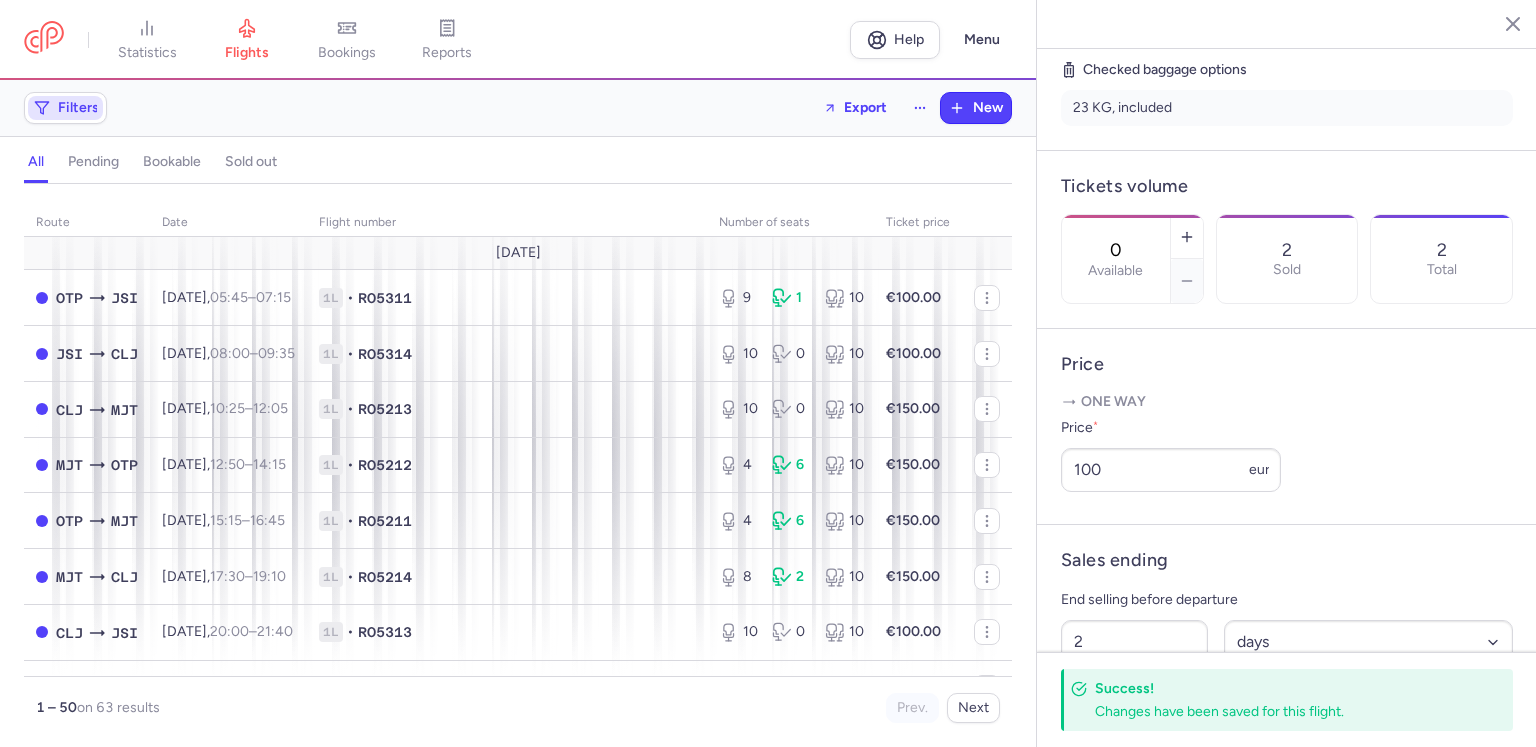 click on "Filters" at bounding box center [78, 108] 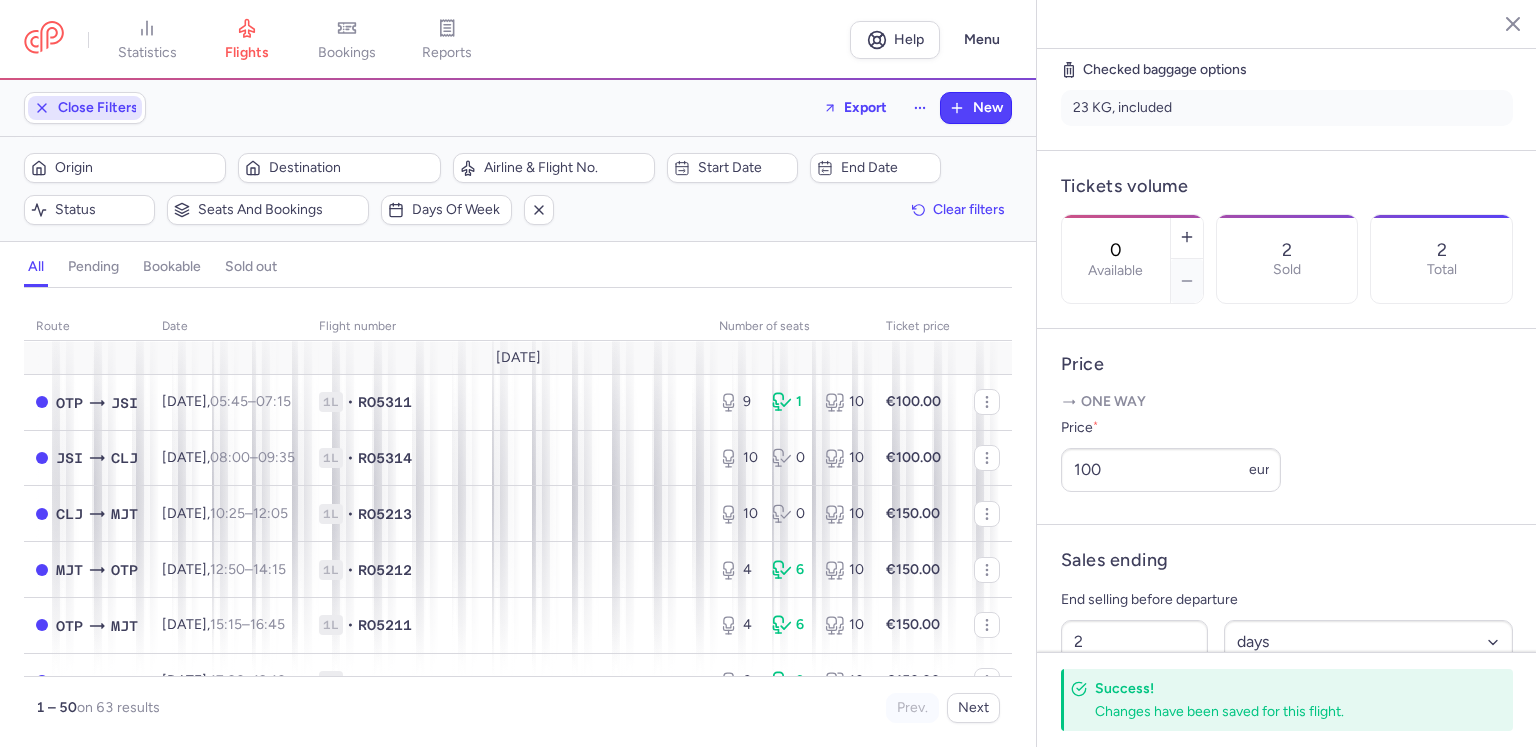 scroll, scrollTop: 0, scrollLeft: 0, axis: both 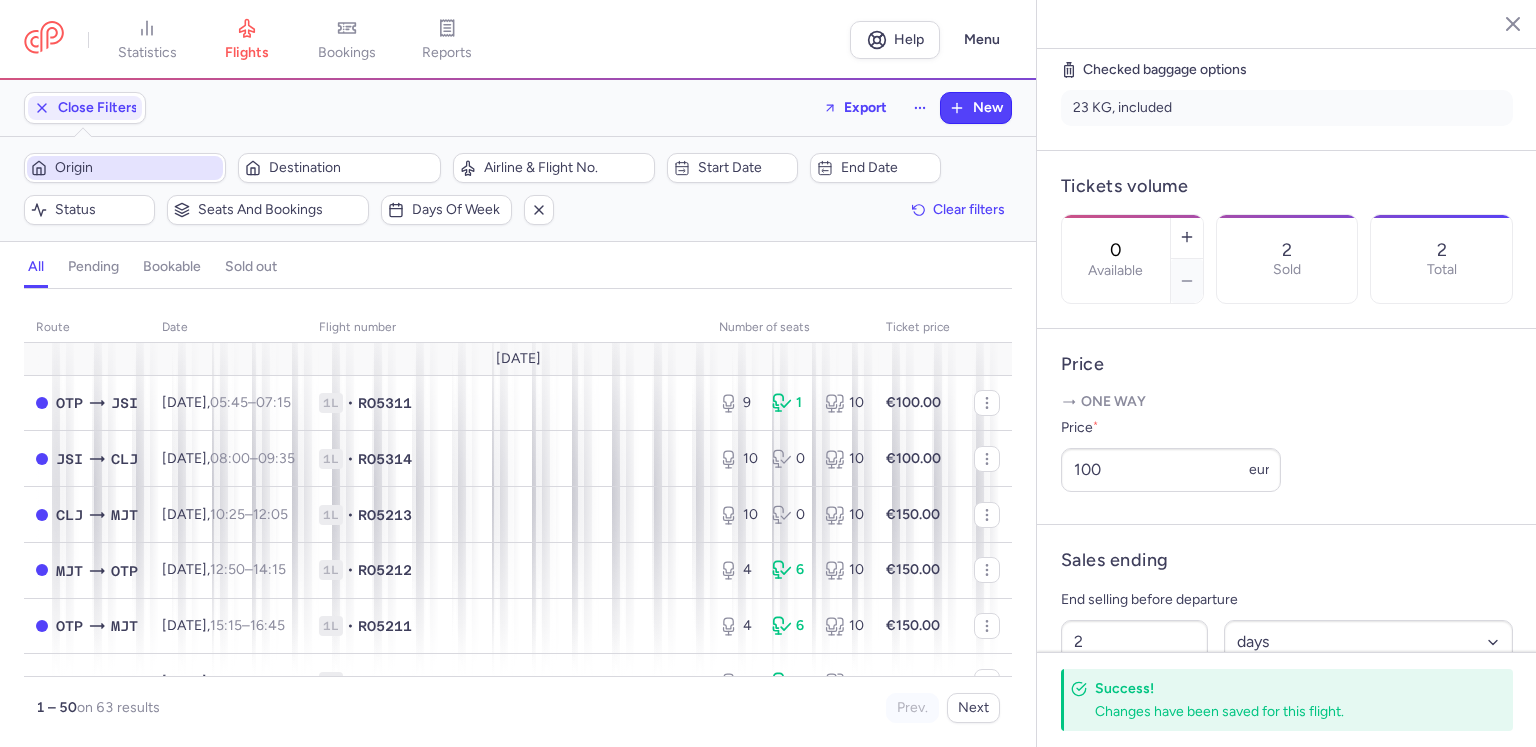 click on "Origin" at bounding box center [137, 168] 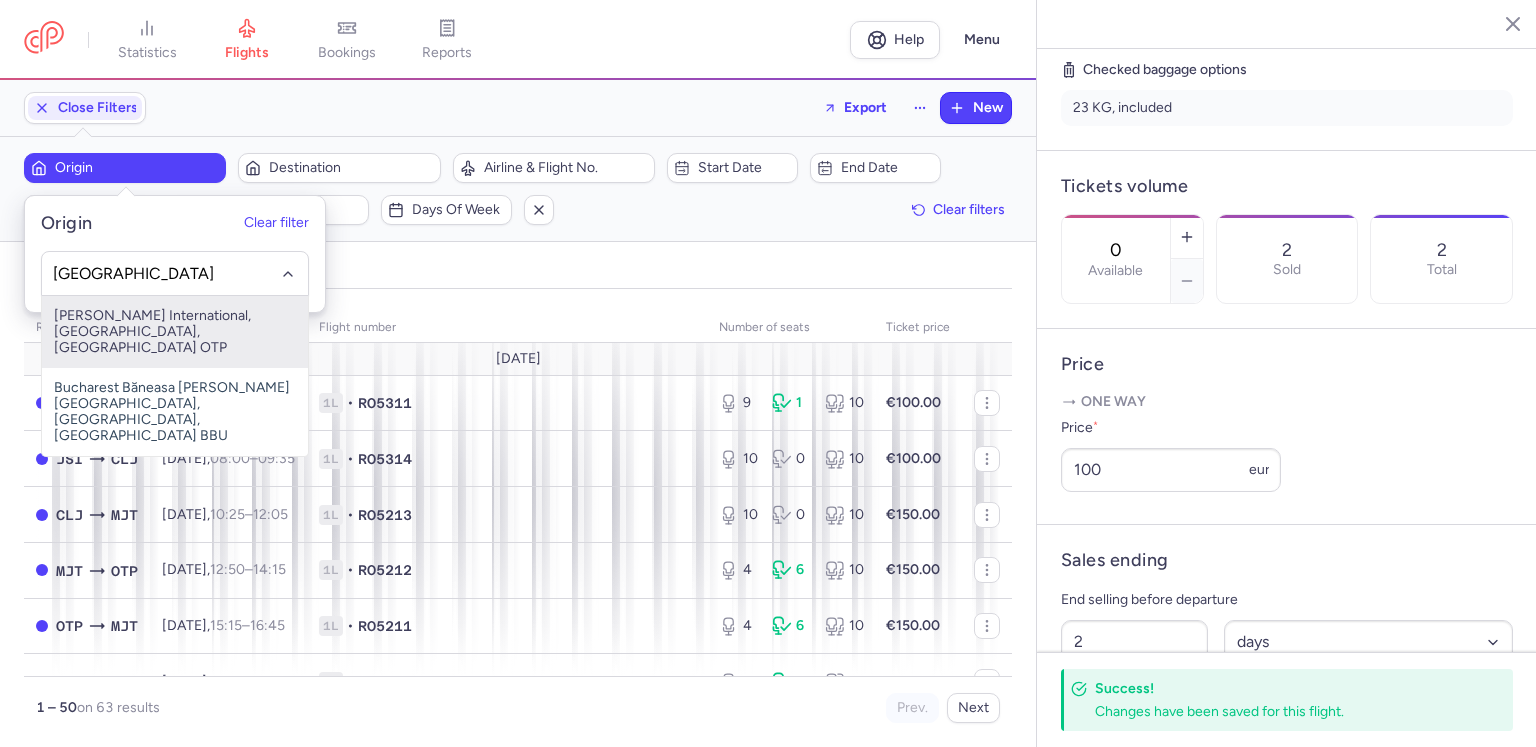 click on "[PERSON_NAME] International, [GEOGRAPHIC_DATA], [GEOGRAPHIC_DATA] OTP" at bounding box center [175, 332] 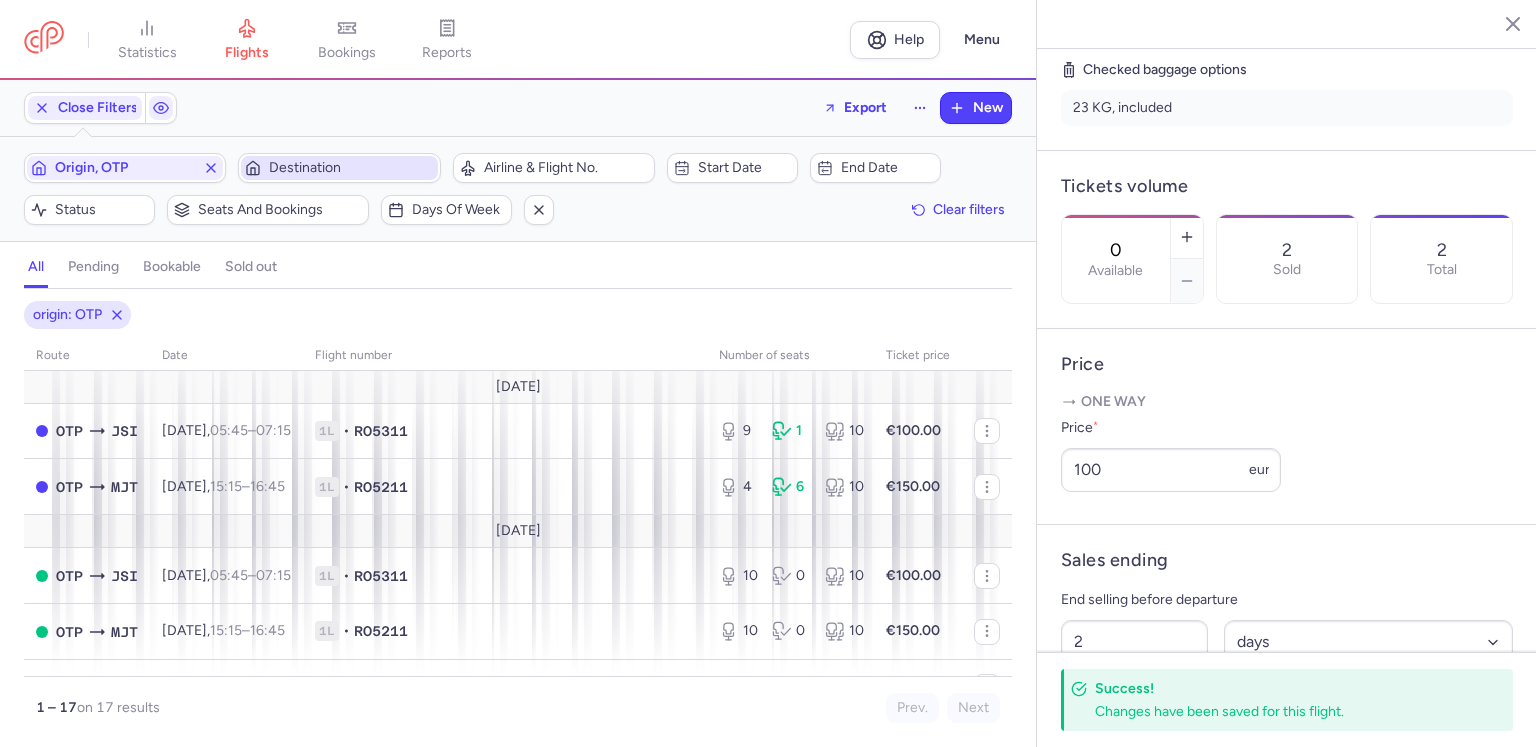 click on "Destination" at bounding box center [351, 168] 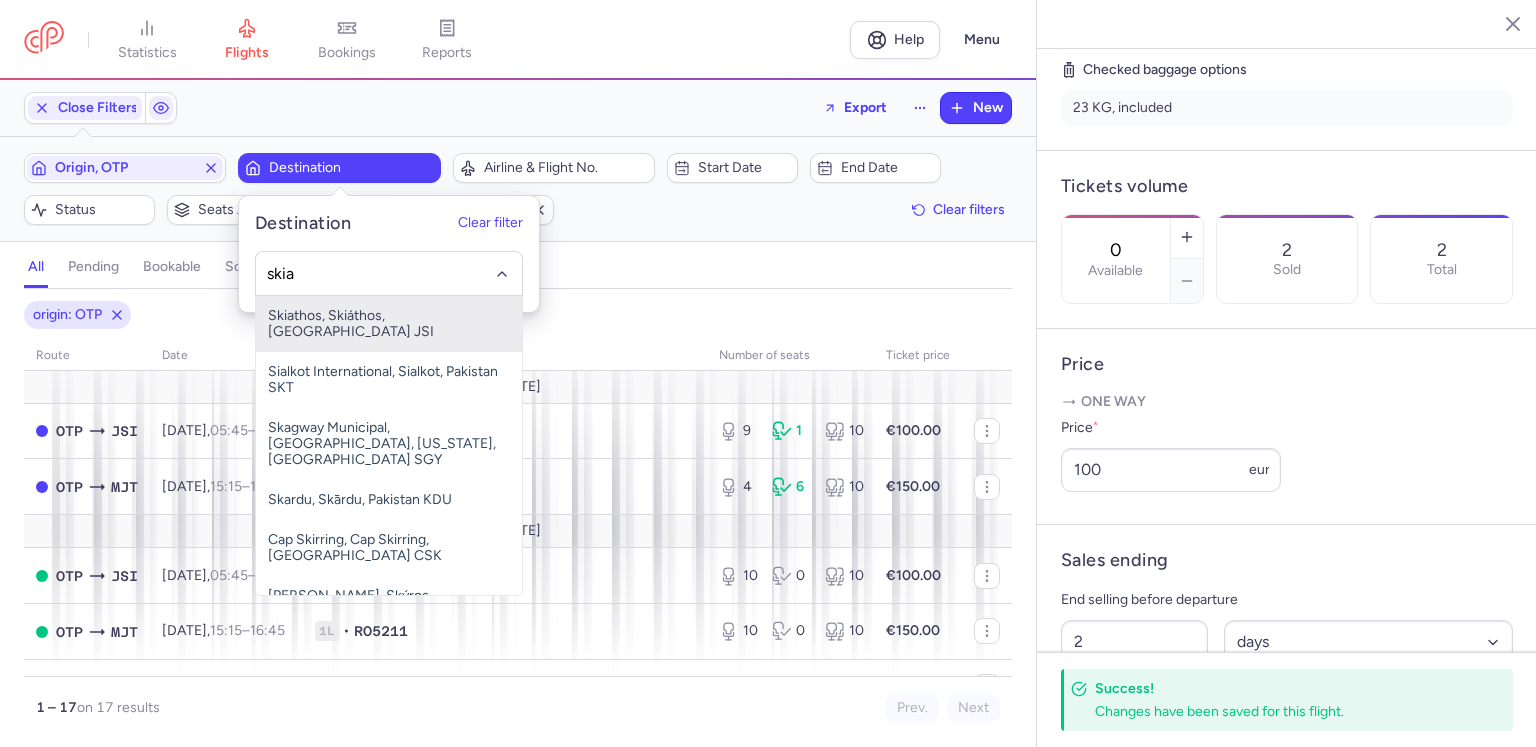 click on "Skiathos, Skiáthos, [GEOGRAPHIC_DATA] JSI" at bounding box center (389, 324) 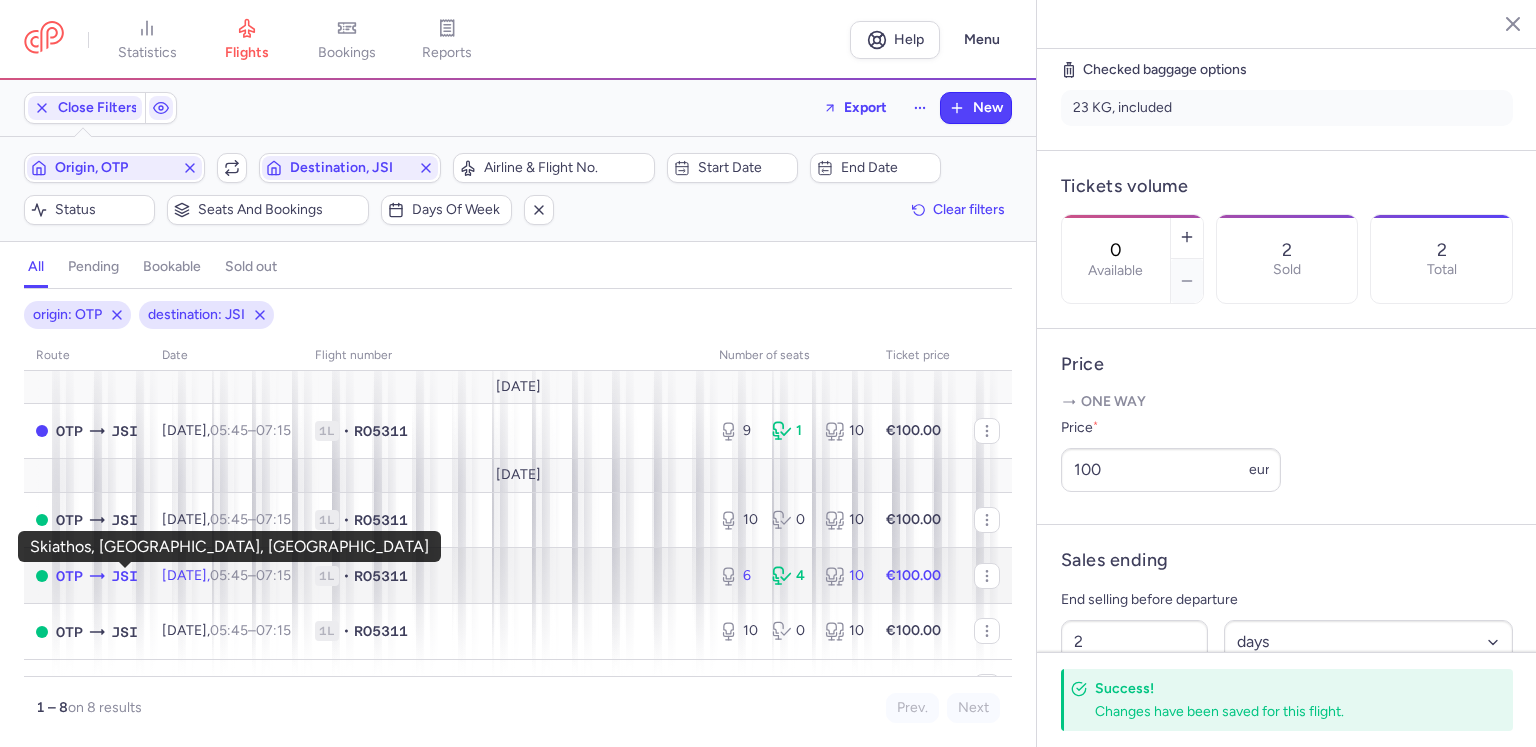 click on "JSI" at bounding box center (124, 576) 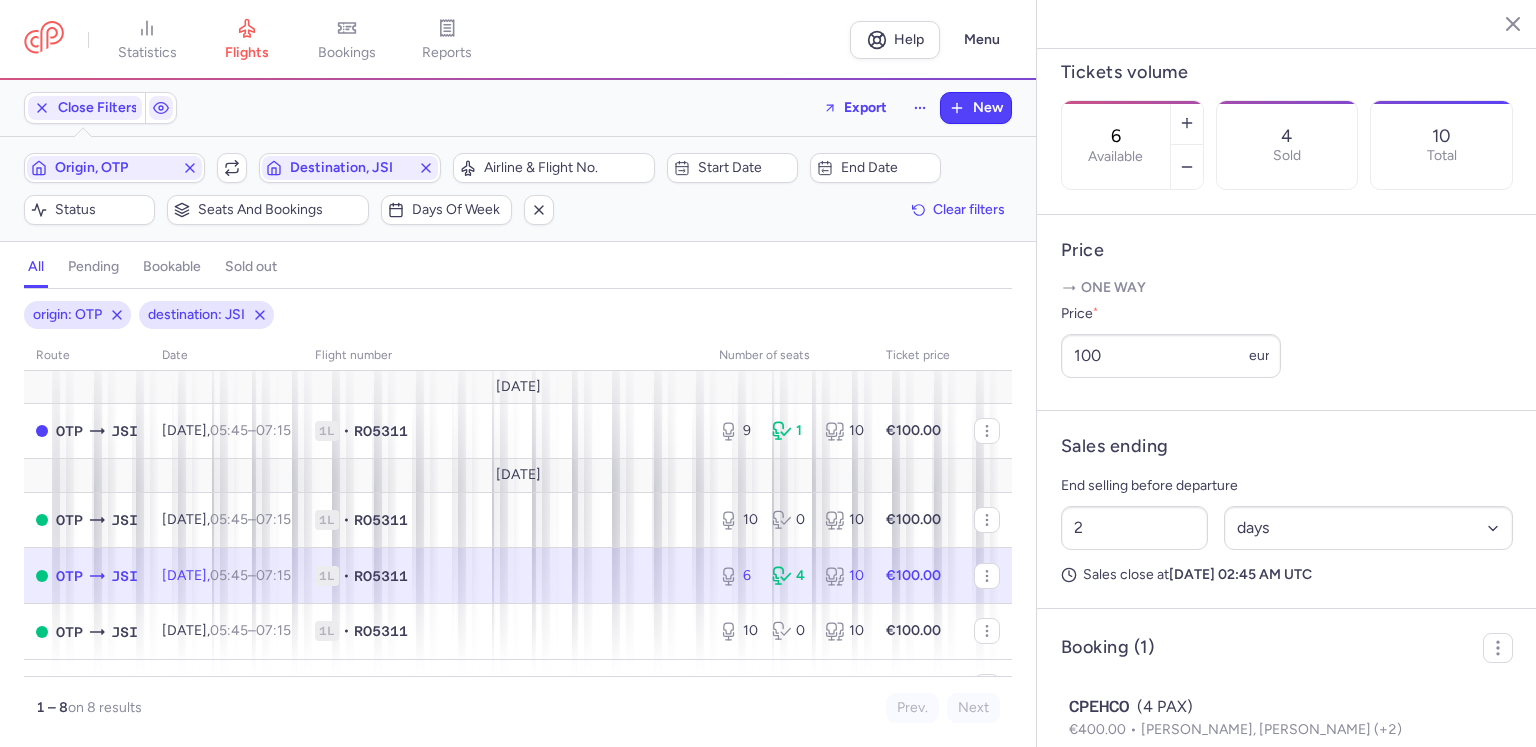 scroll, scrollTop: 683, scrollLeft: 0, axis: vertical 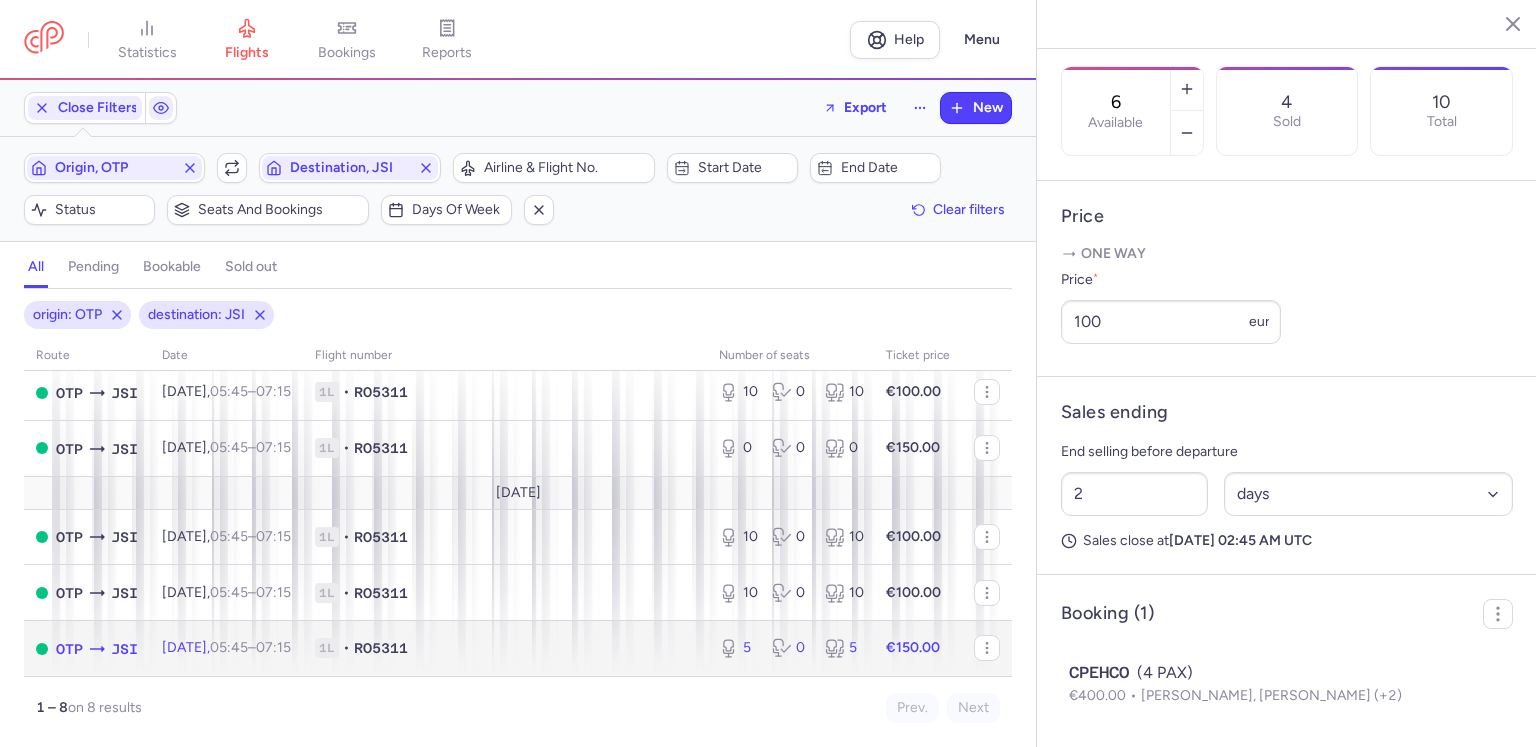 click on "05:45  –  07:15  +0" at bounding box center [250, 647] 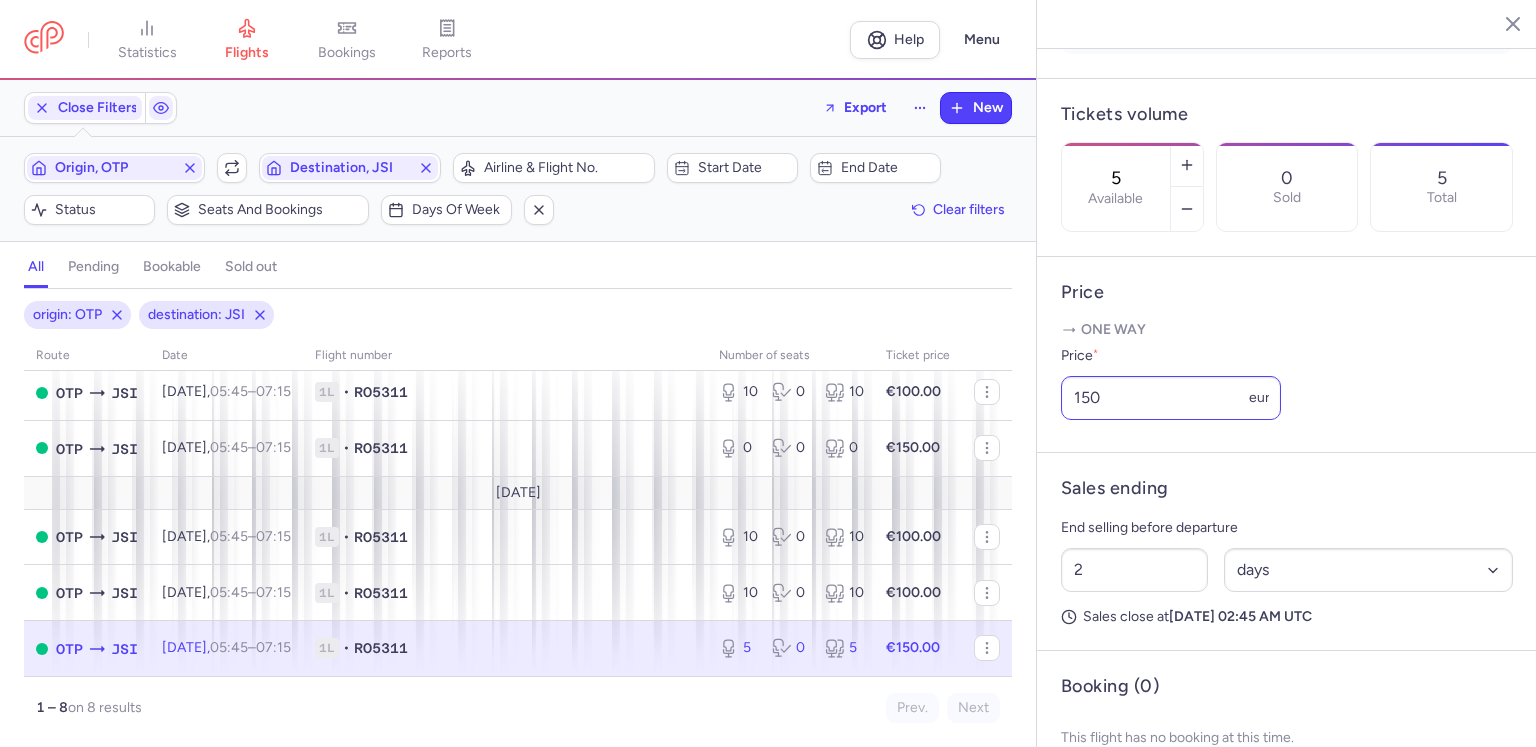scroll, scrollTop: 431, scrollLeft: 0, axis: vertical 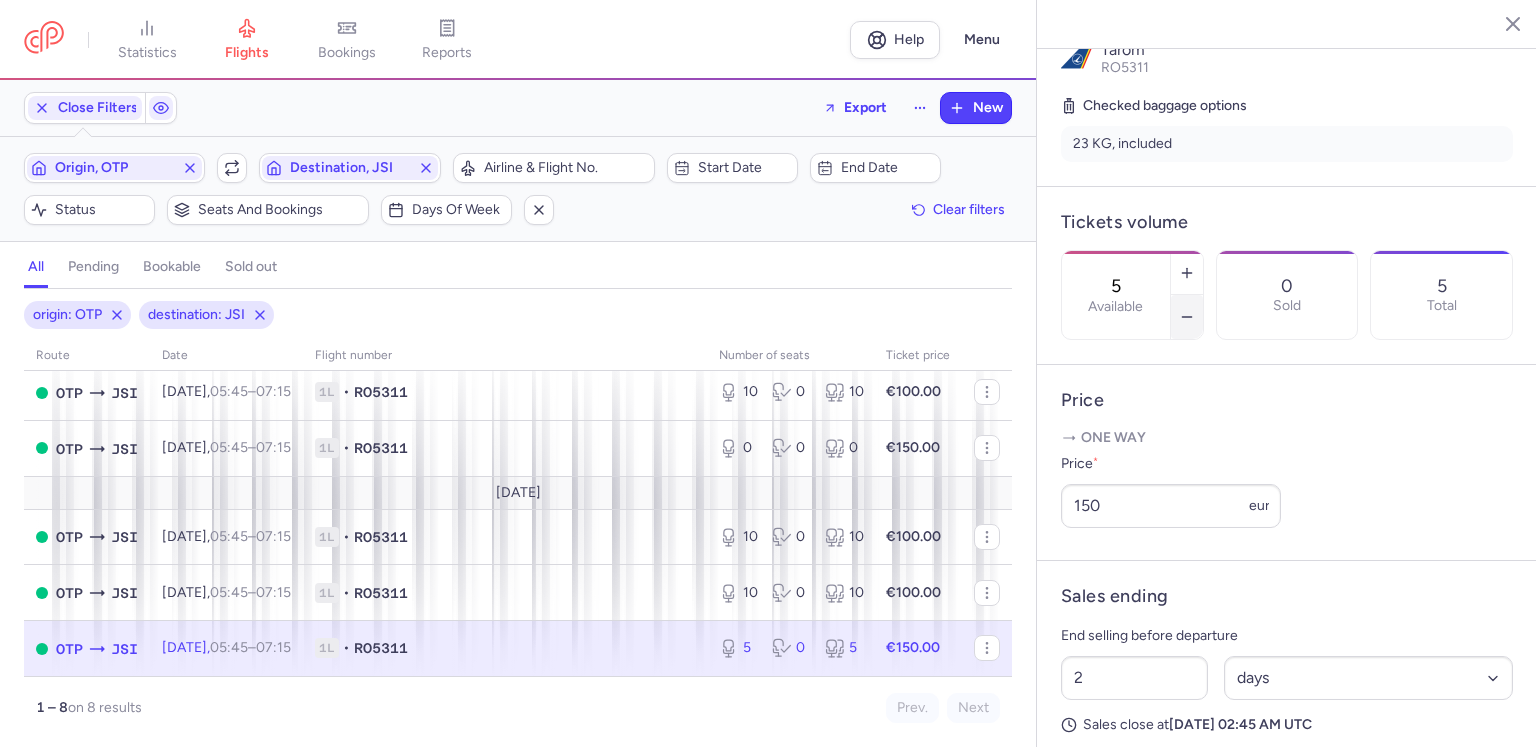 click 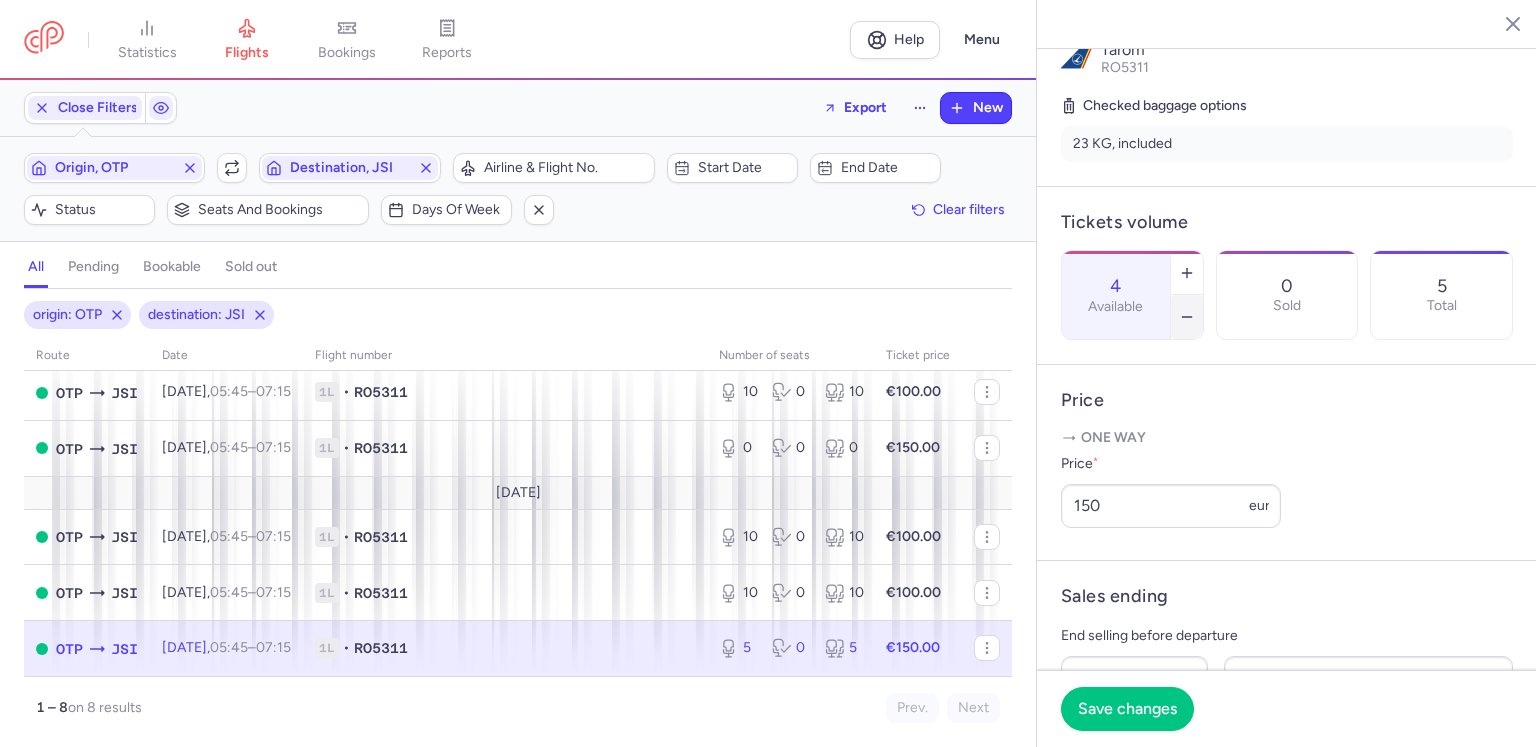click 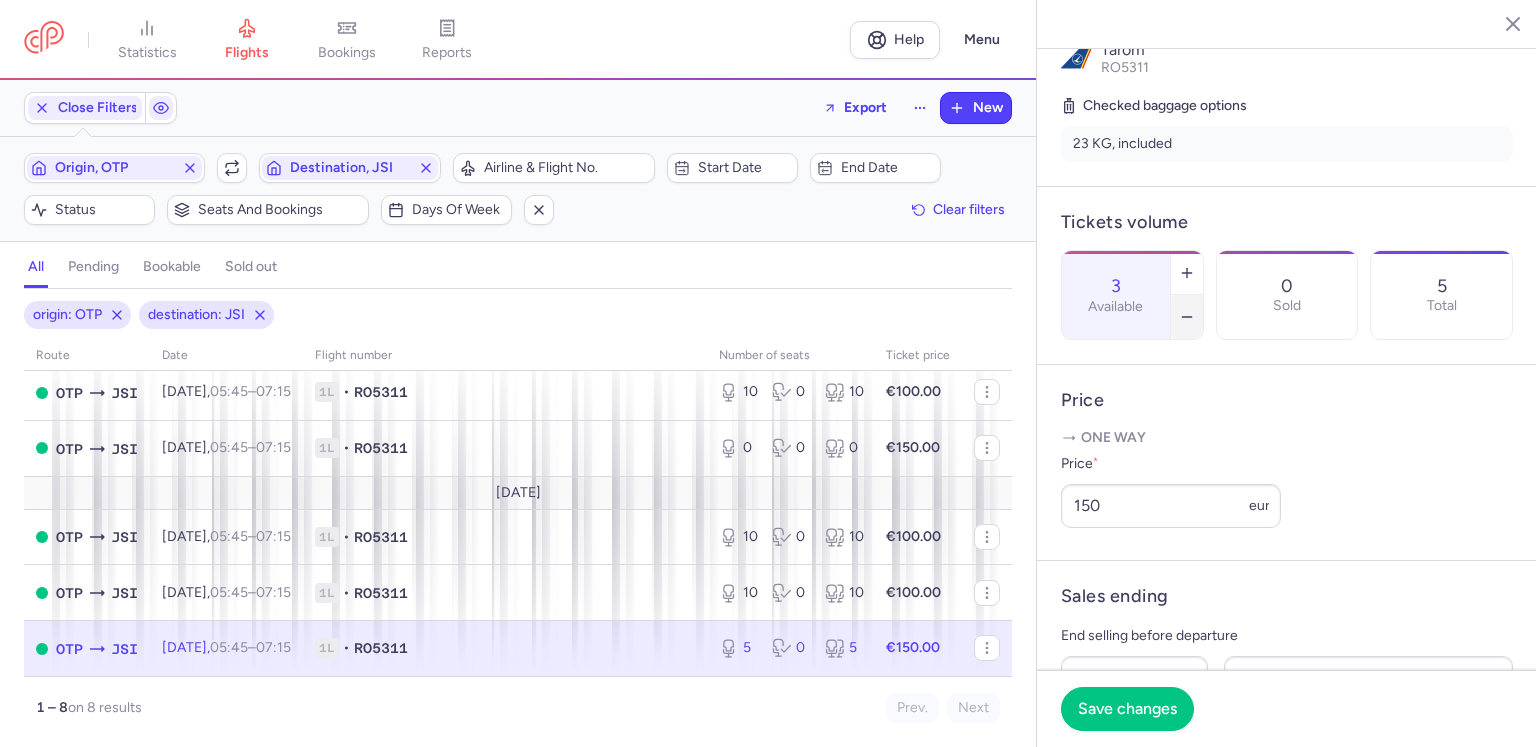 click 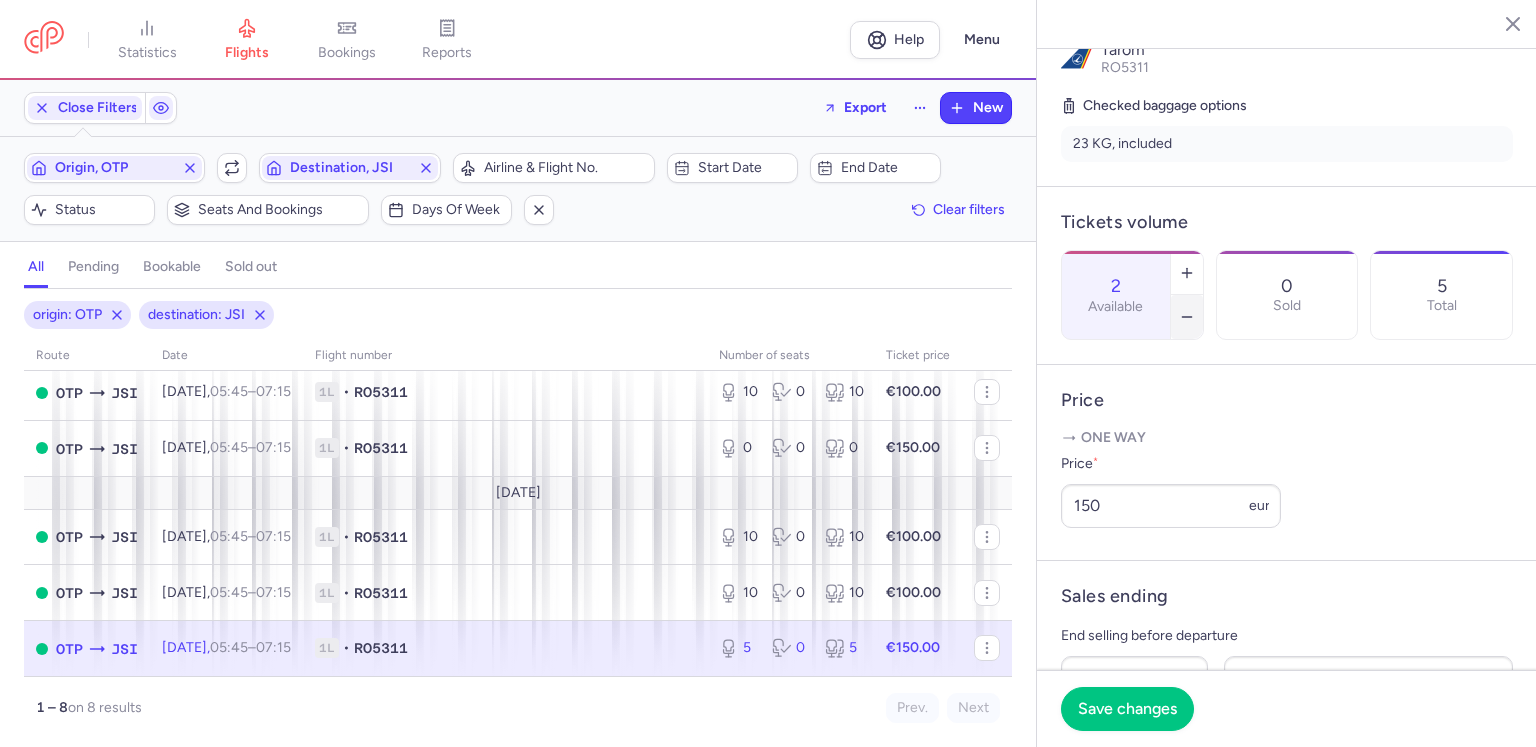 click 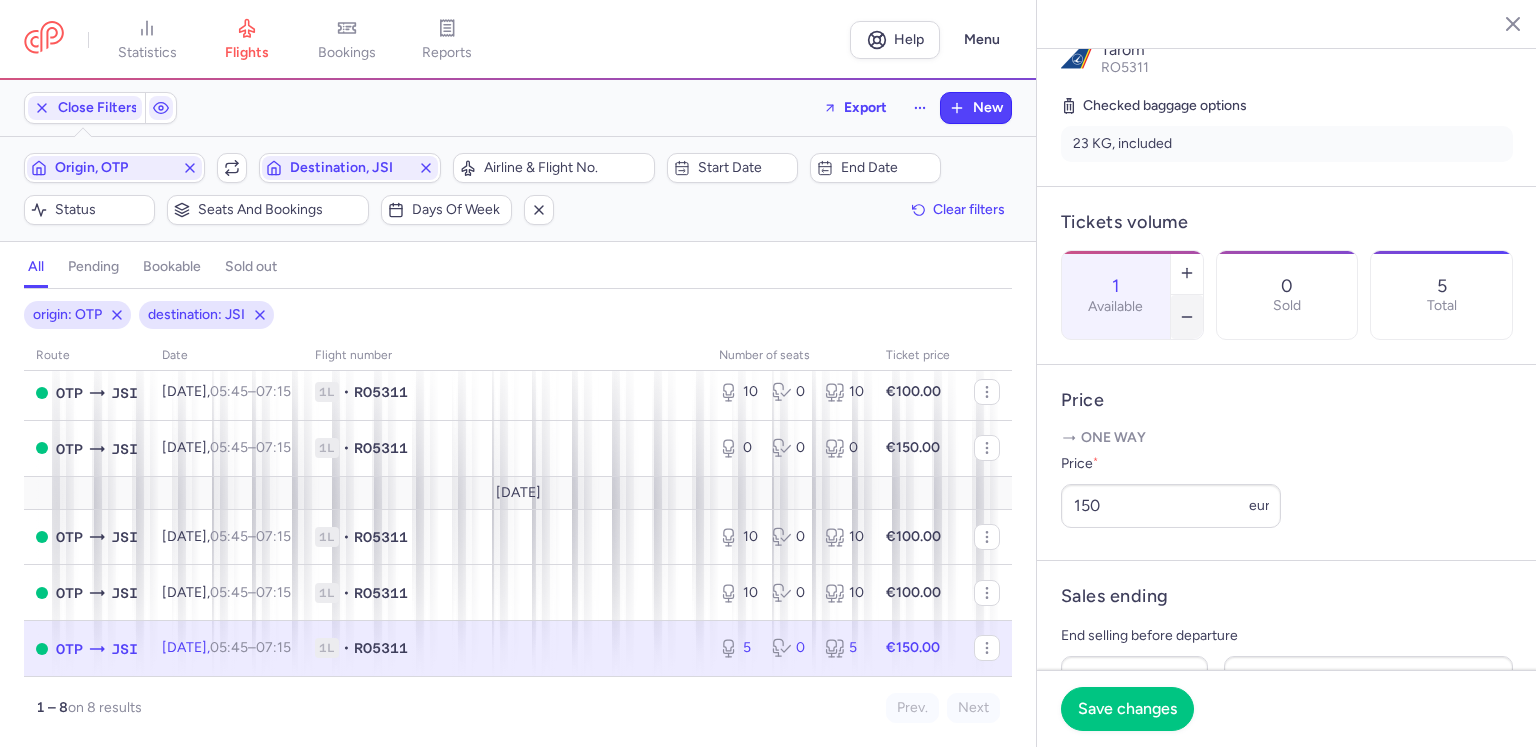 click 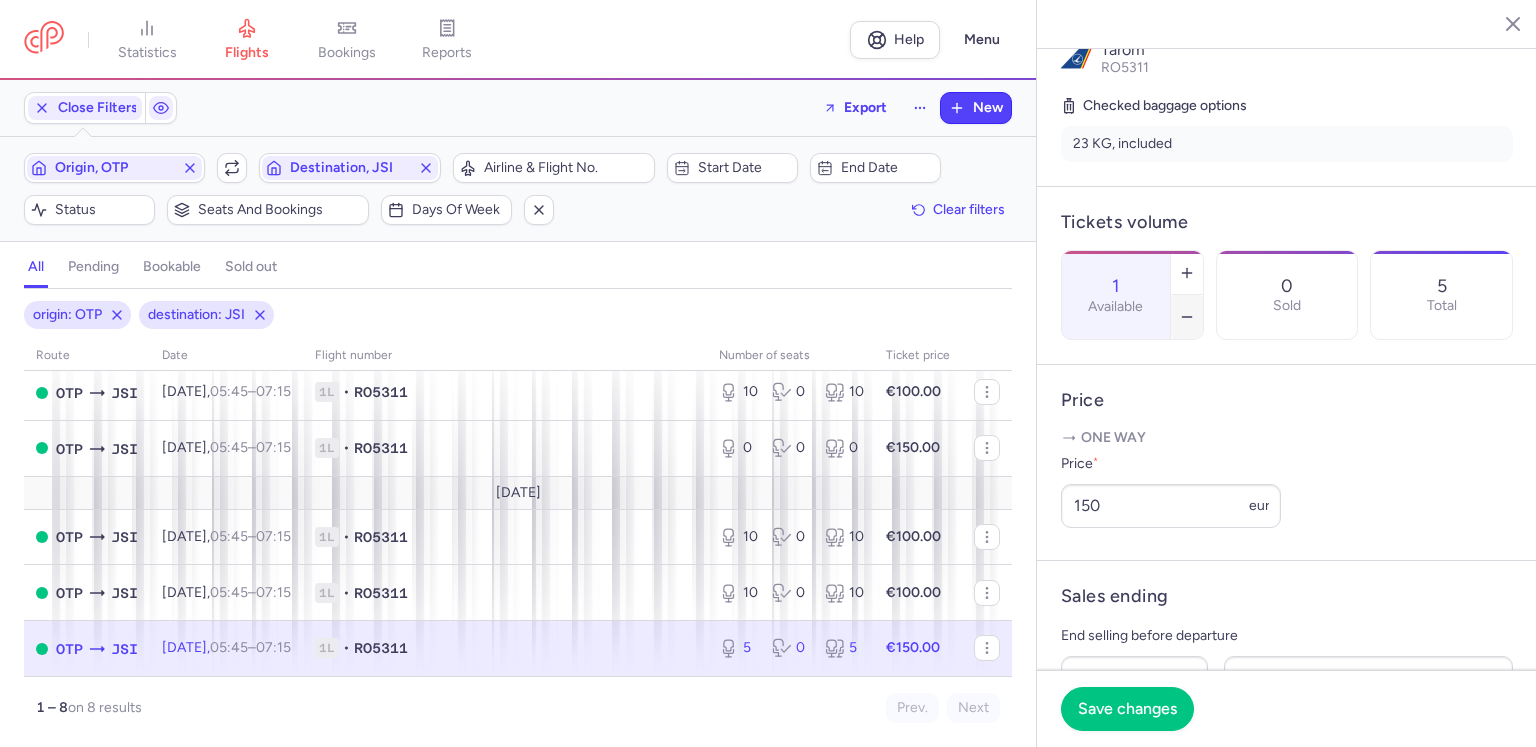 type on "0" 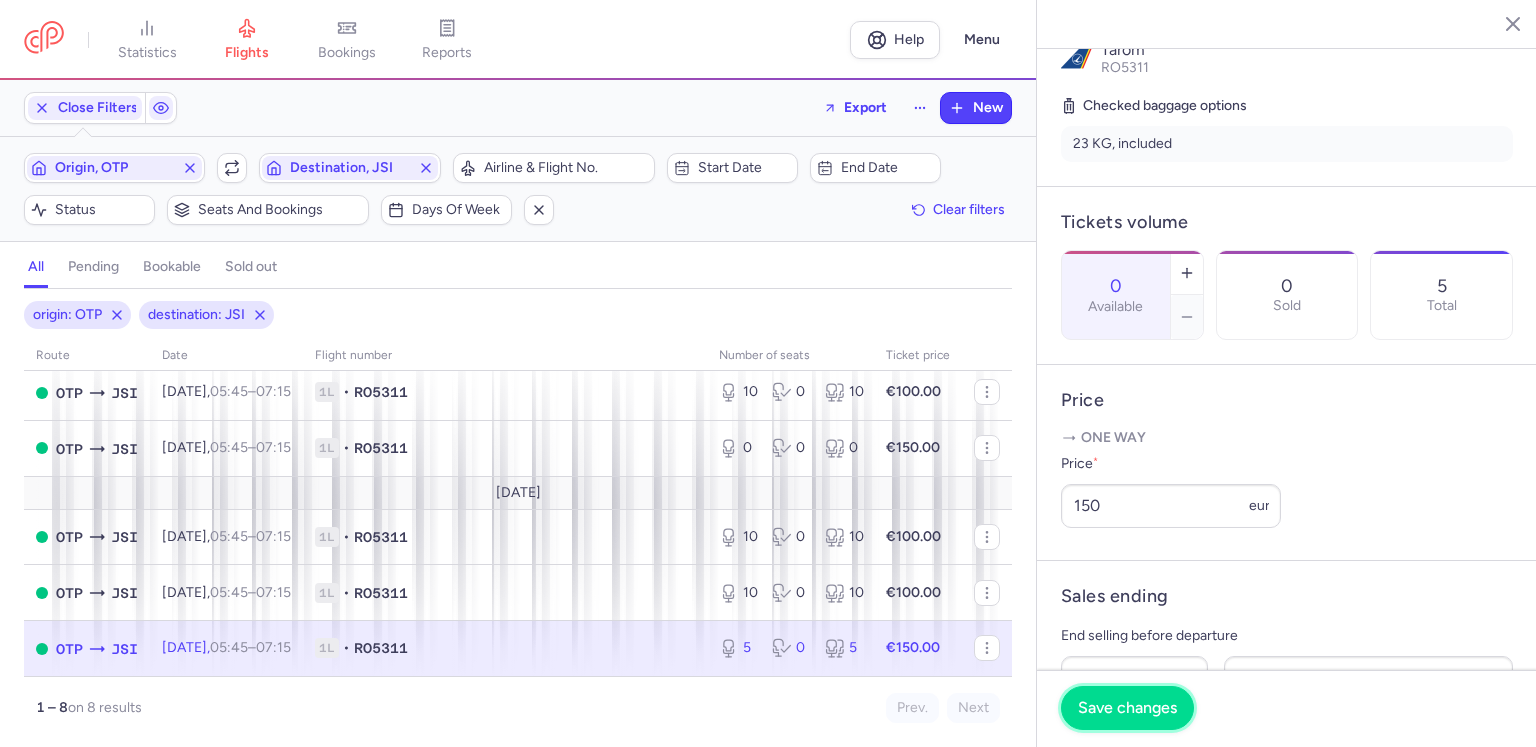 click on "Save changes" at bounding box center [1127, 708] 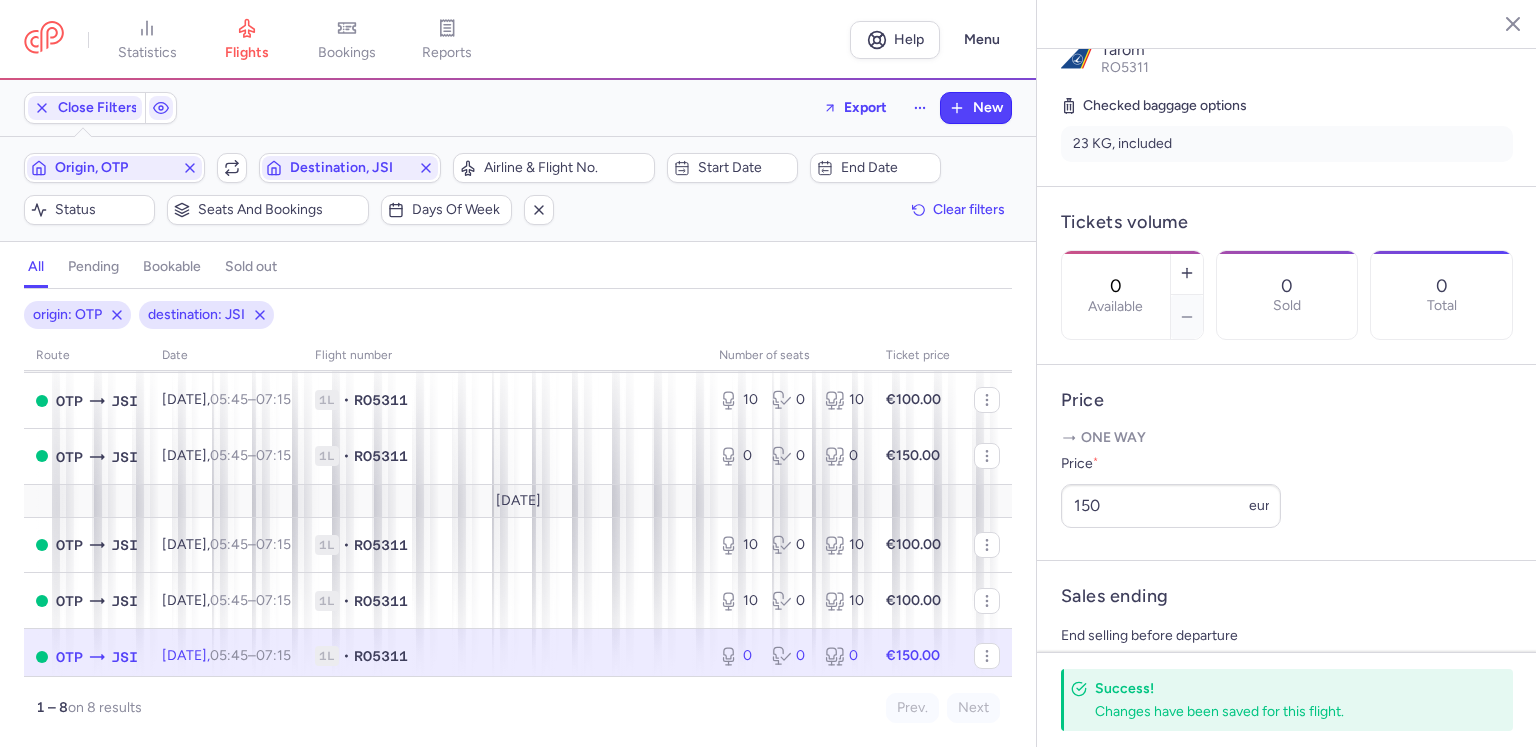 scroll, scrollTop: 246, scrollLeft: 0, axis: vertical 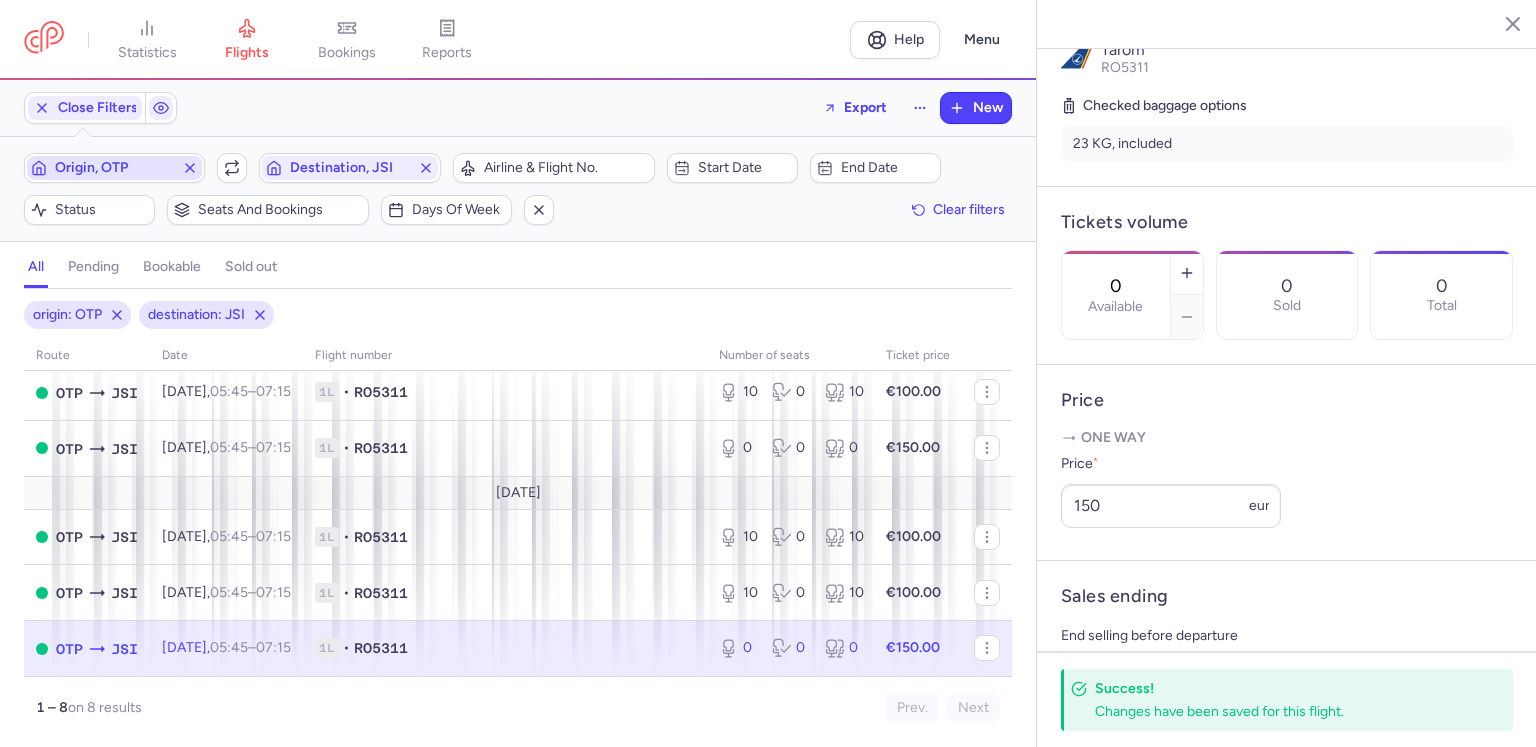 click on "Origin, OTP" at bounding box center [114, 168] 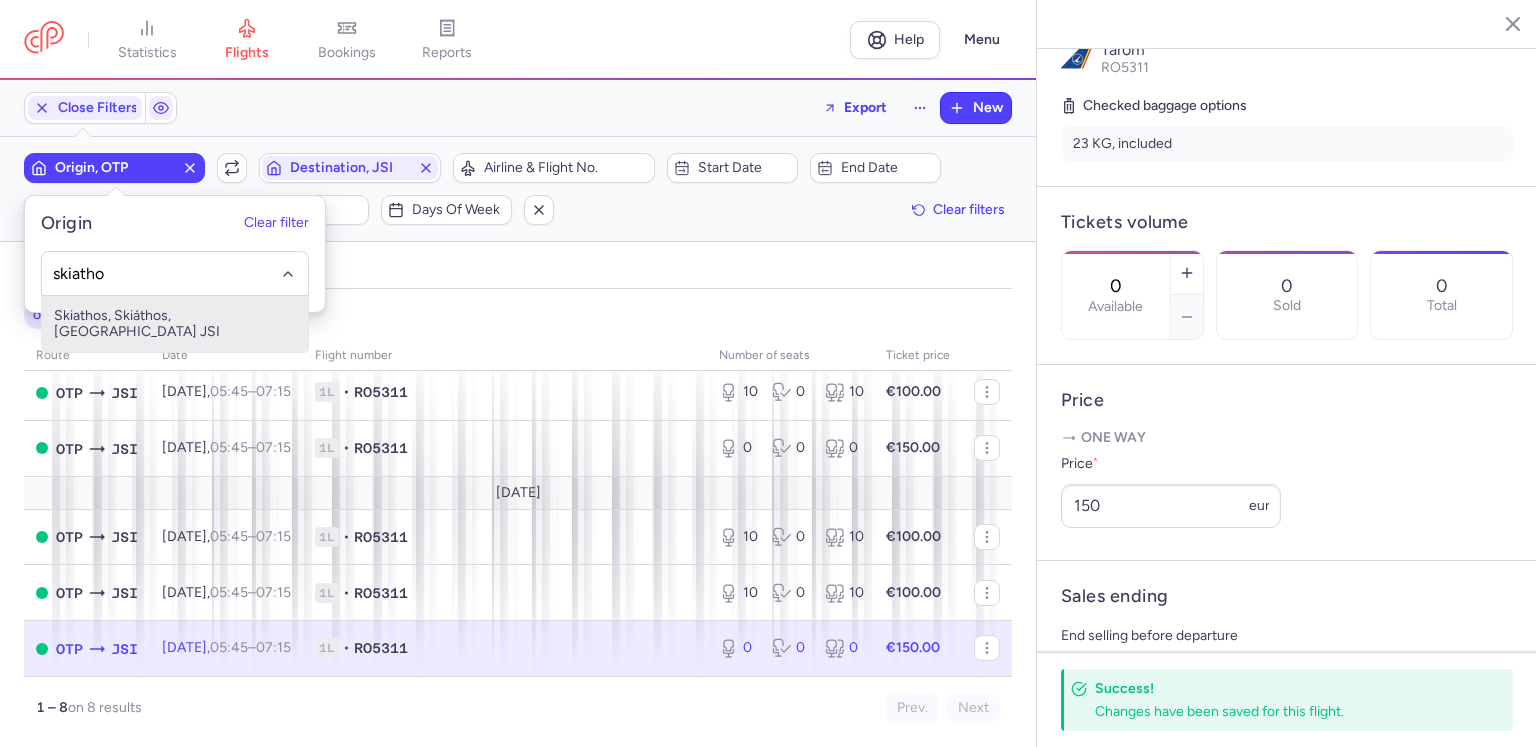 click on "Skiathos, Skiáthos, [GEOGRAPHIC_DATA] JSI" at bounding box center [175, 324] 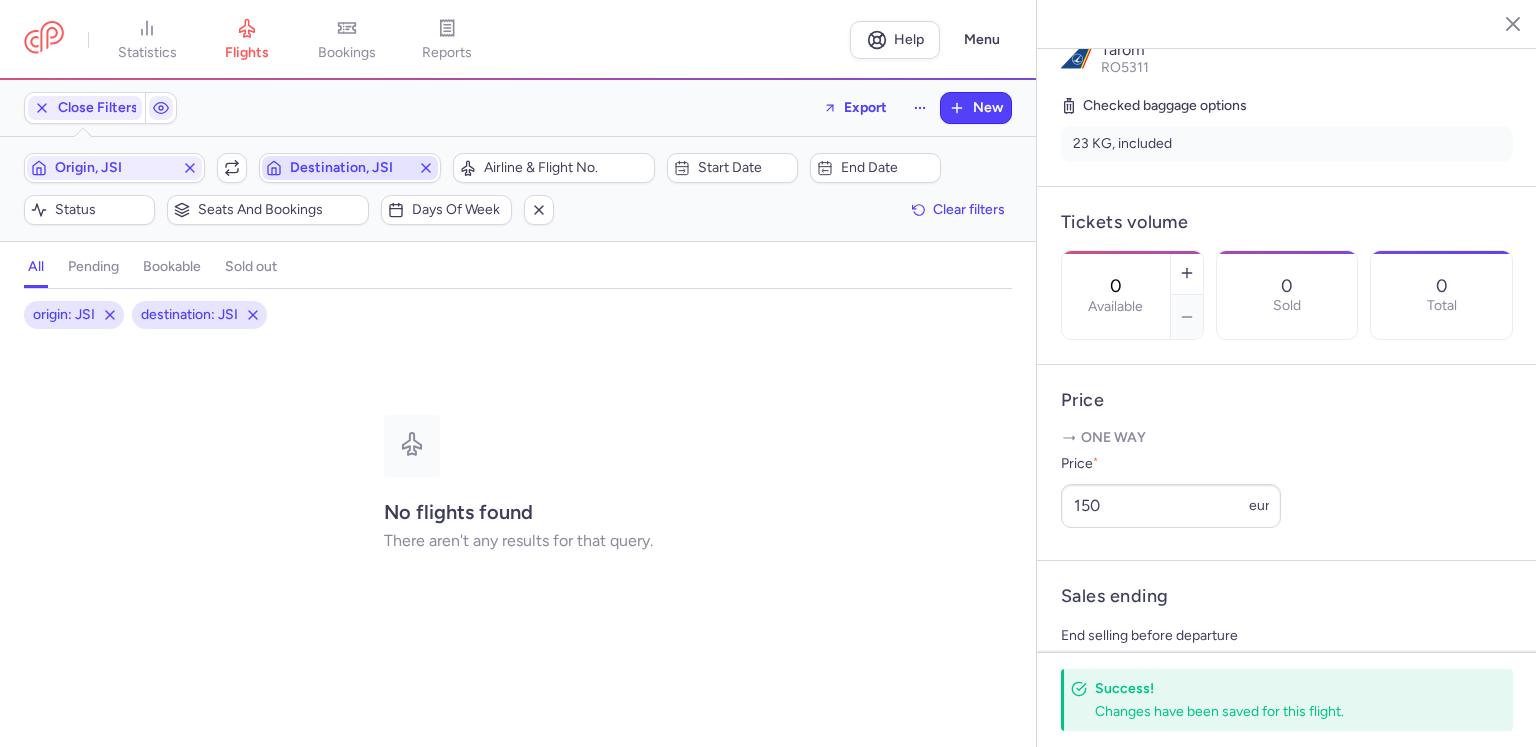 click on "Destination, JSI" at bounding box center [349, 168] 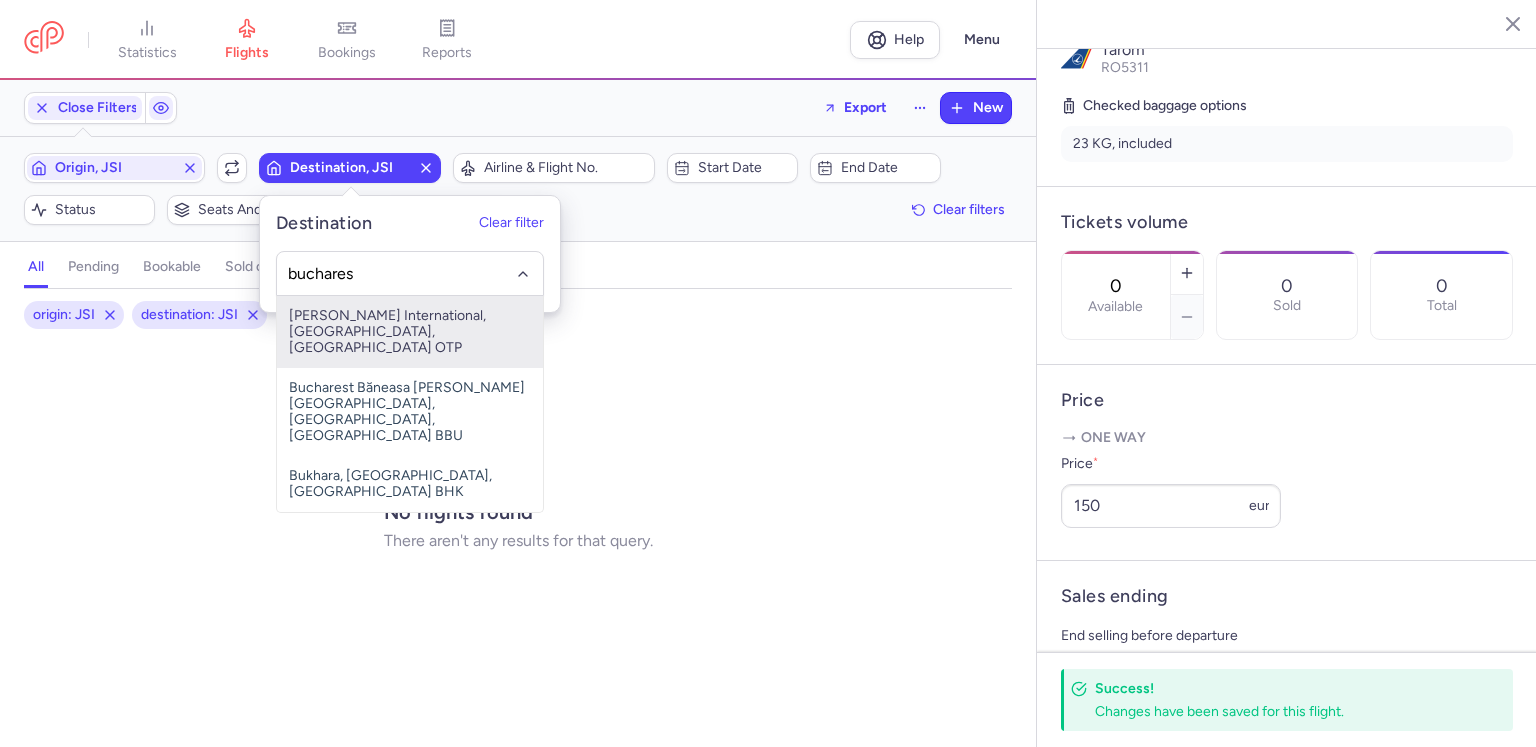 click on "[PERSON_NAME] International, [GEOGRAPHIC_DATA], [GEOGRAPHIC_DATA] OTP" at bounding box center (410, 332) 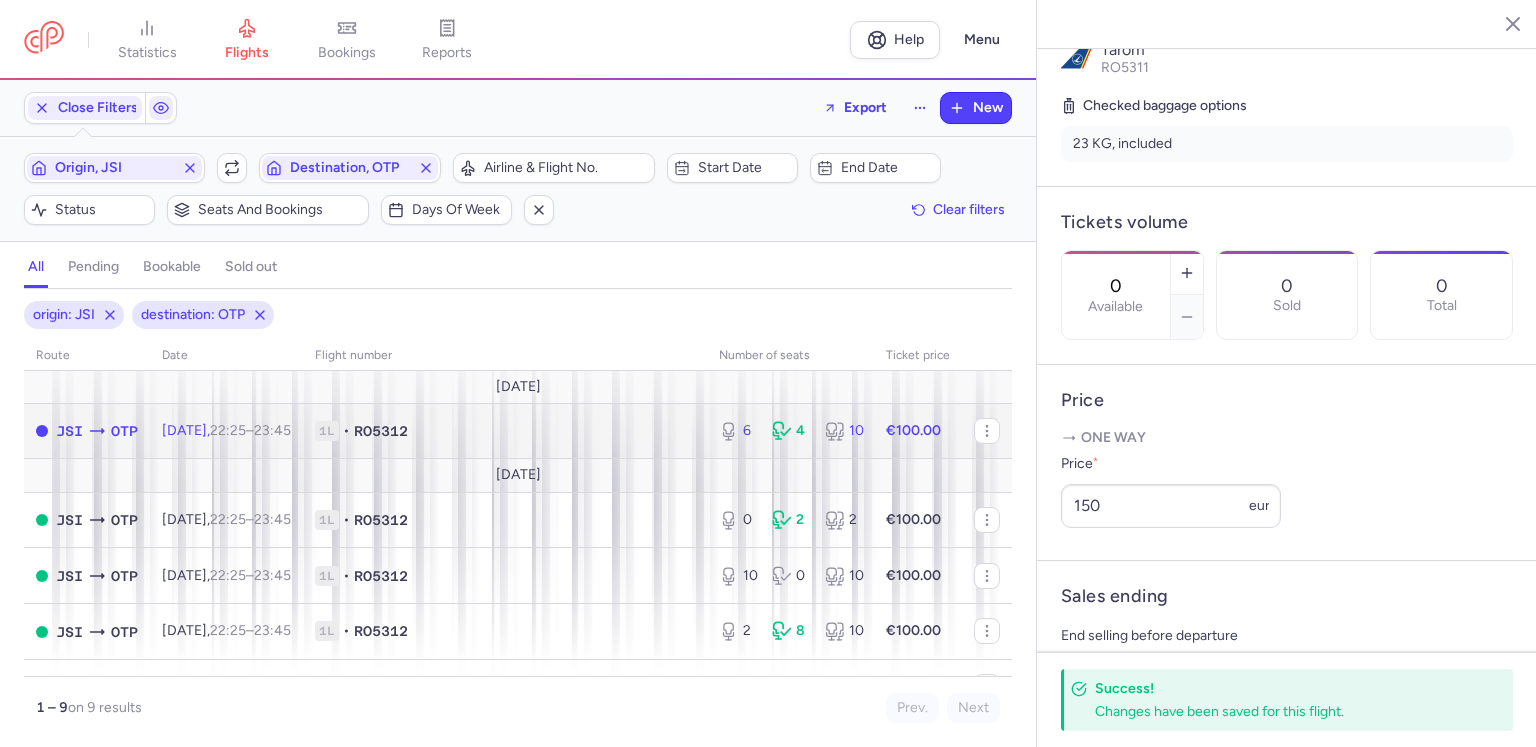 click on "1L • RO5312" 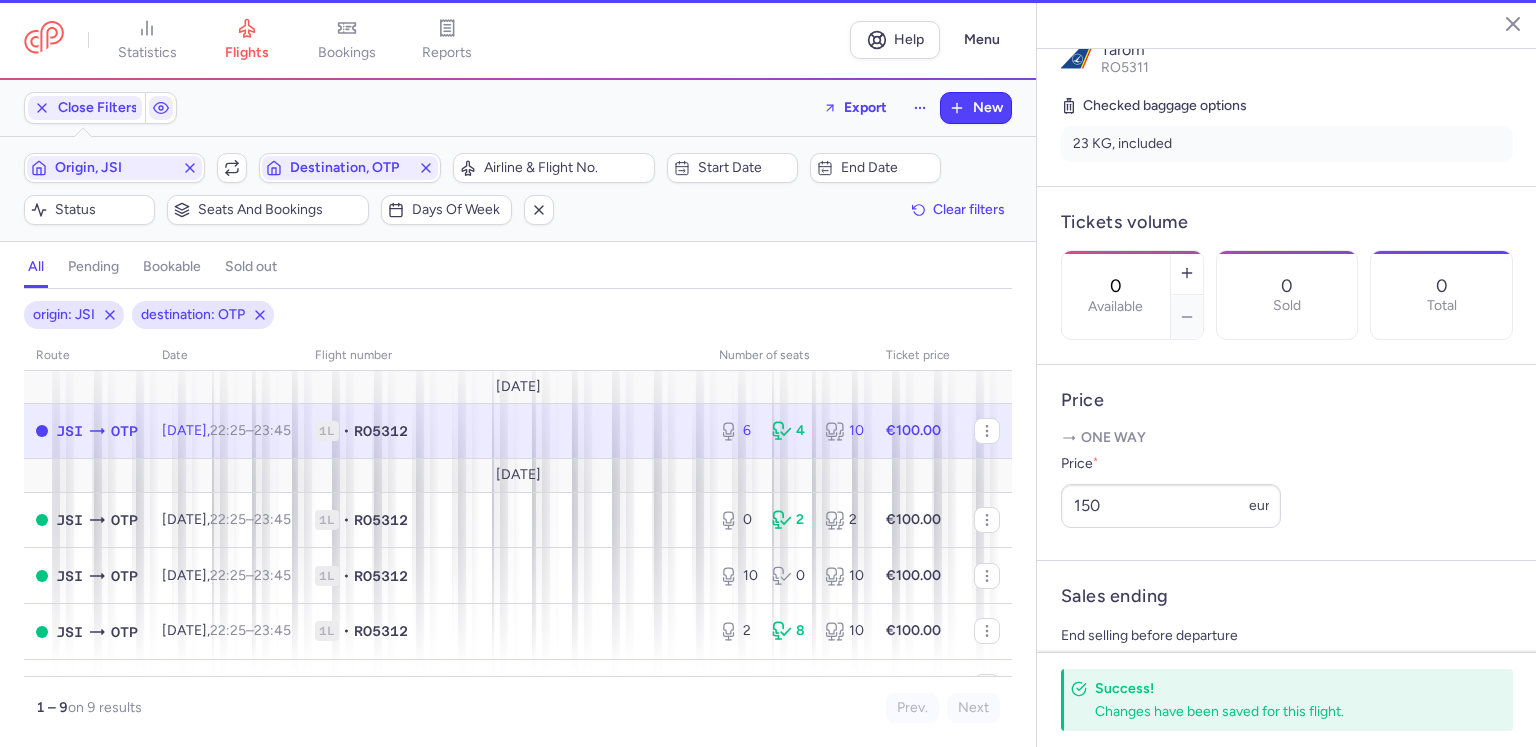 type on "6" 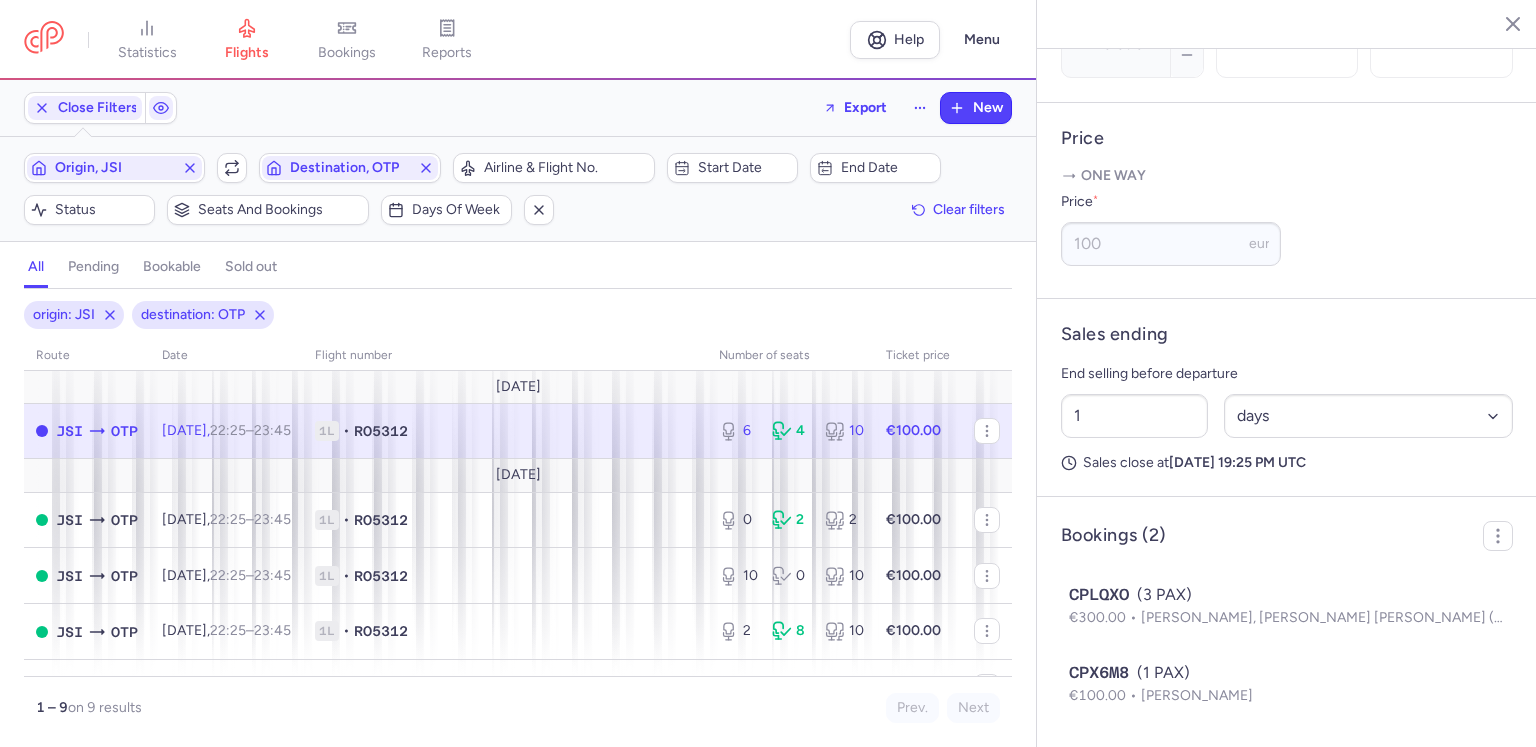 scroll, scrollTop: 761, scrollLeft: 0, axis: vertical 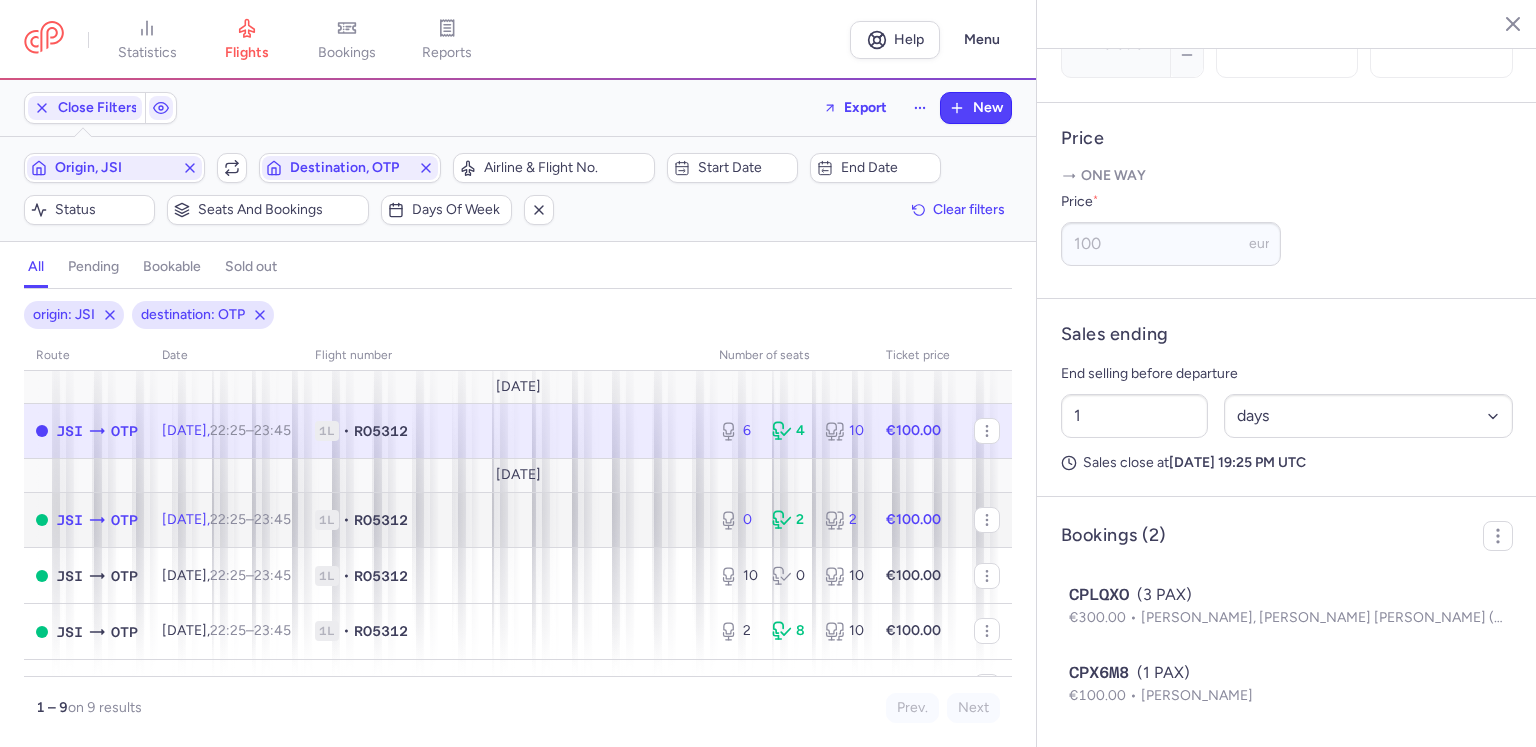 click on "1L" at bounding box center [327, 520] 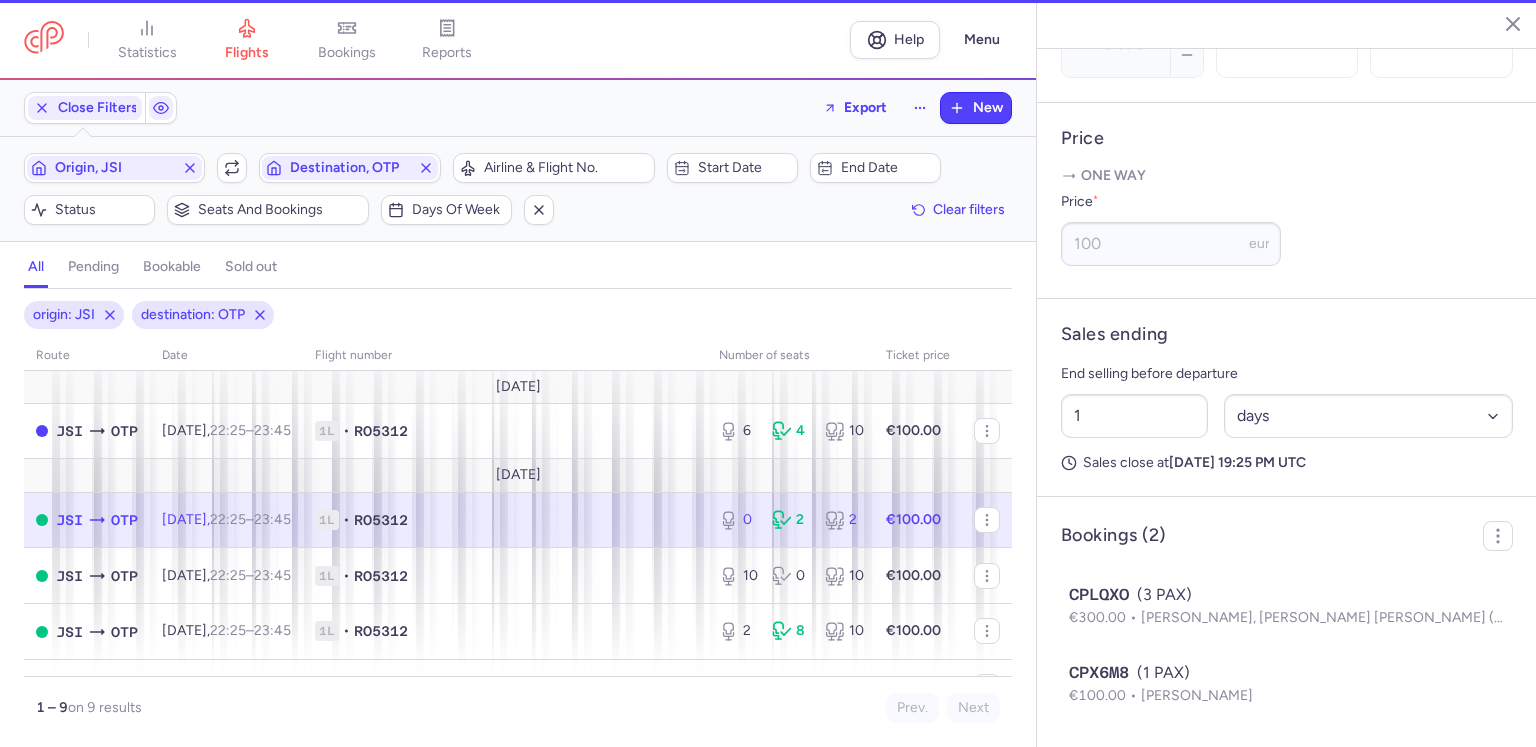 type on "0" 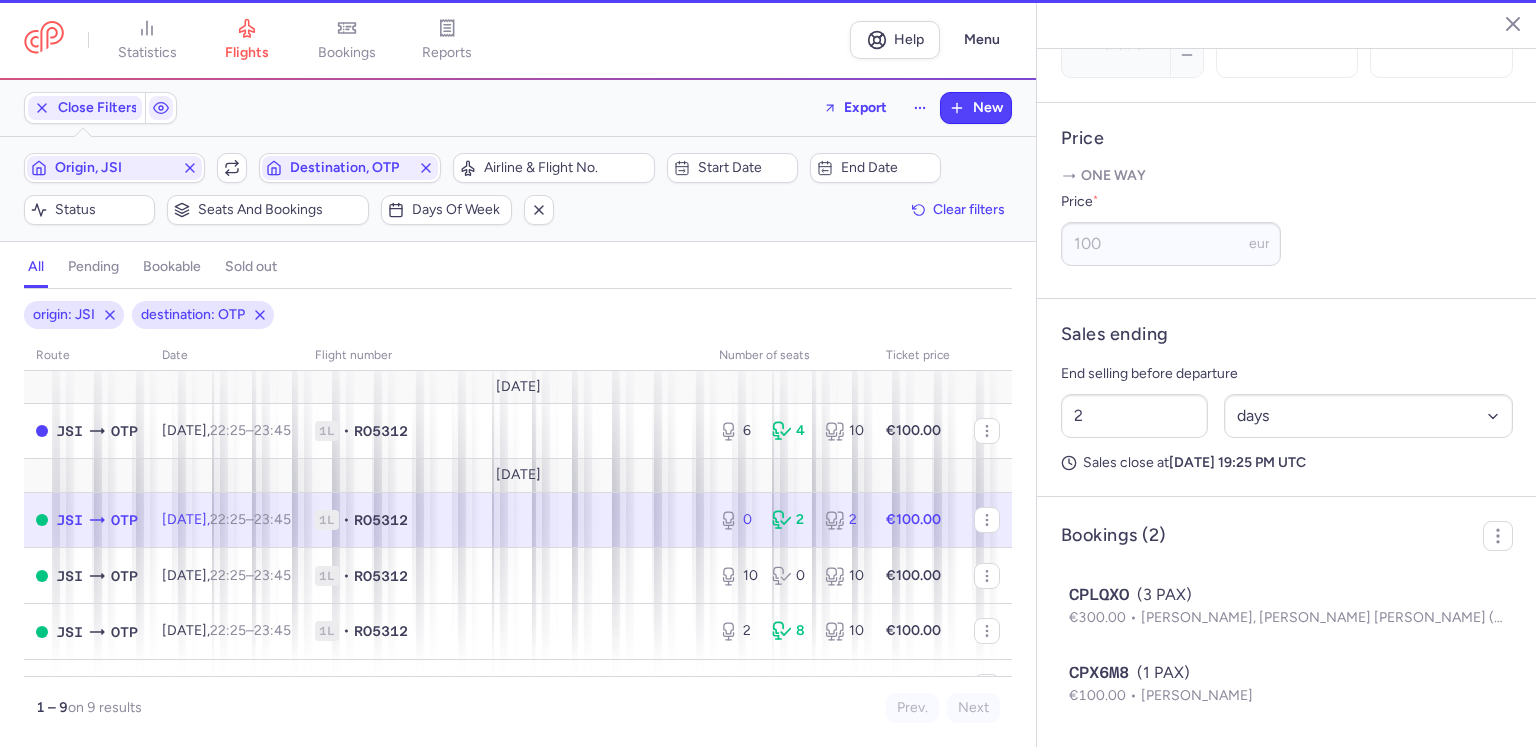 scroll, scrollTop: 683, scrollLeft: 0, axis: vertical 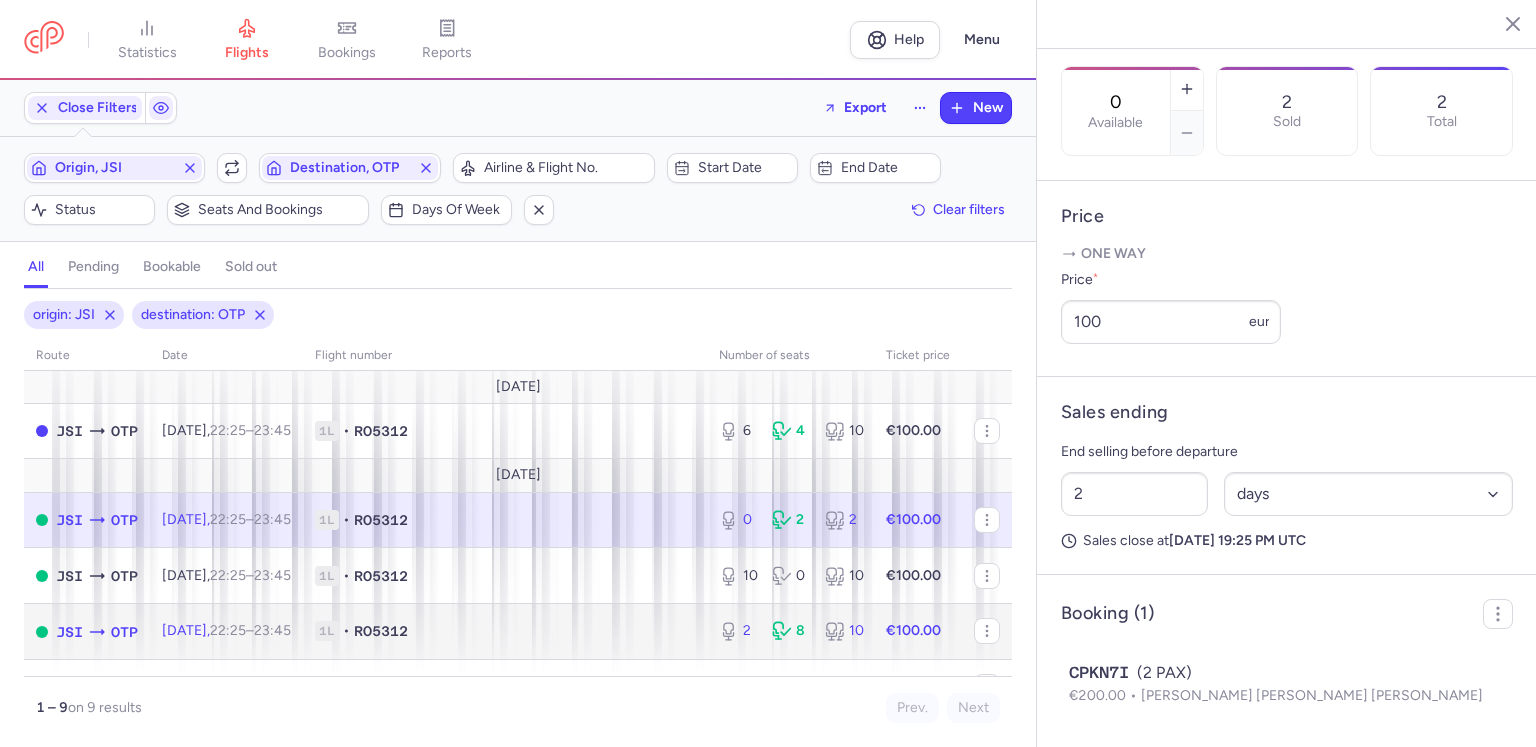 click on "[DATE]  22:25  –  23:45  +0" 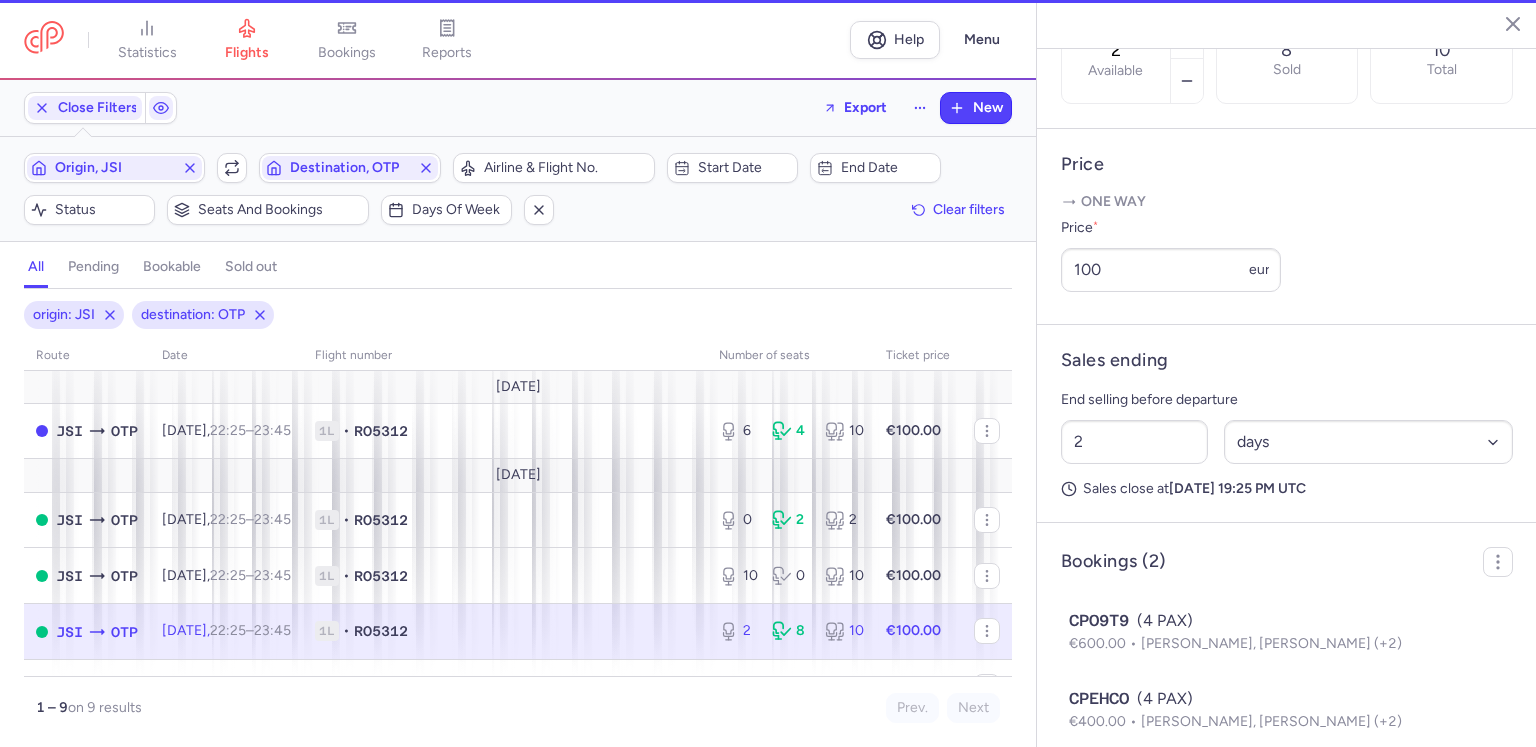 scroll, scrollTop: 761, scrollLeft: 0, axis: vertical 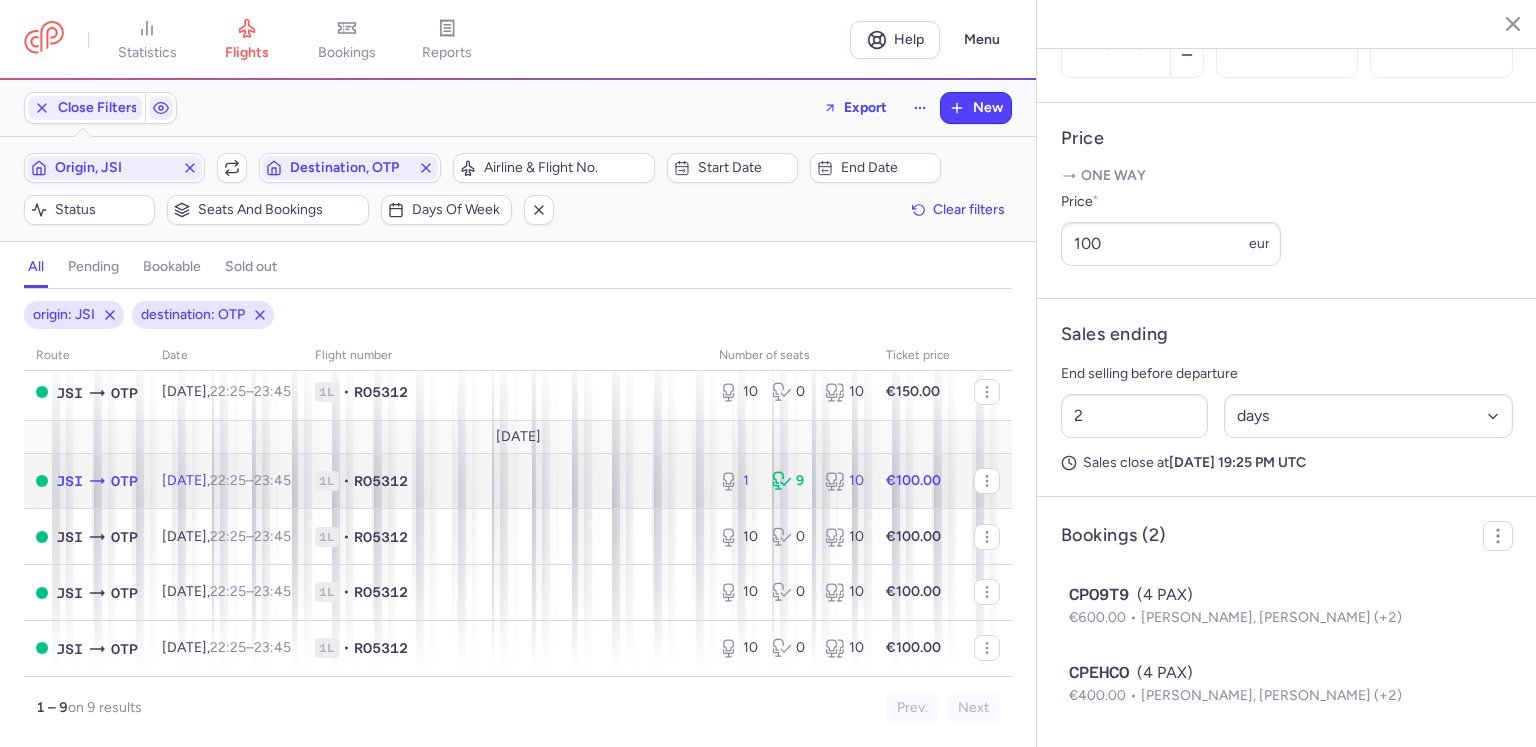 click on "[DATE]  22:25  –  23:45  +0" 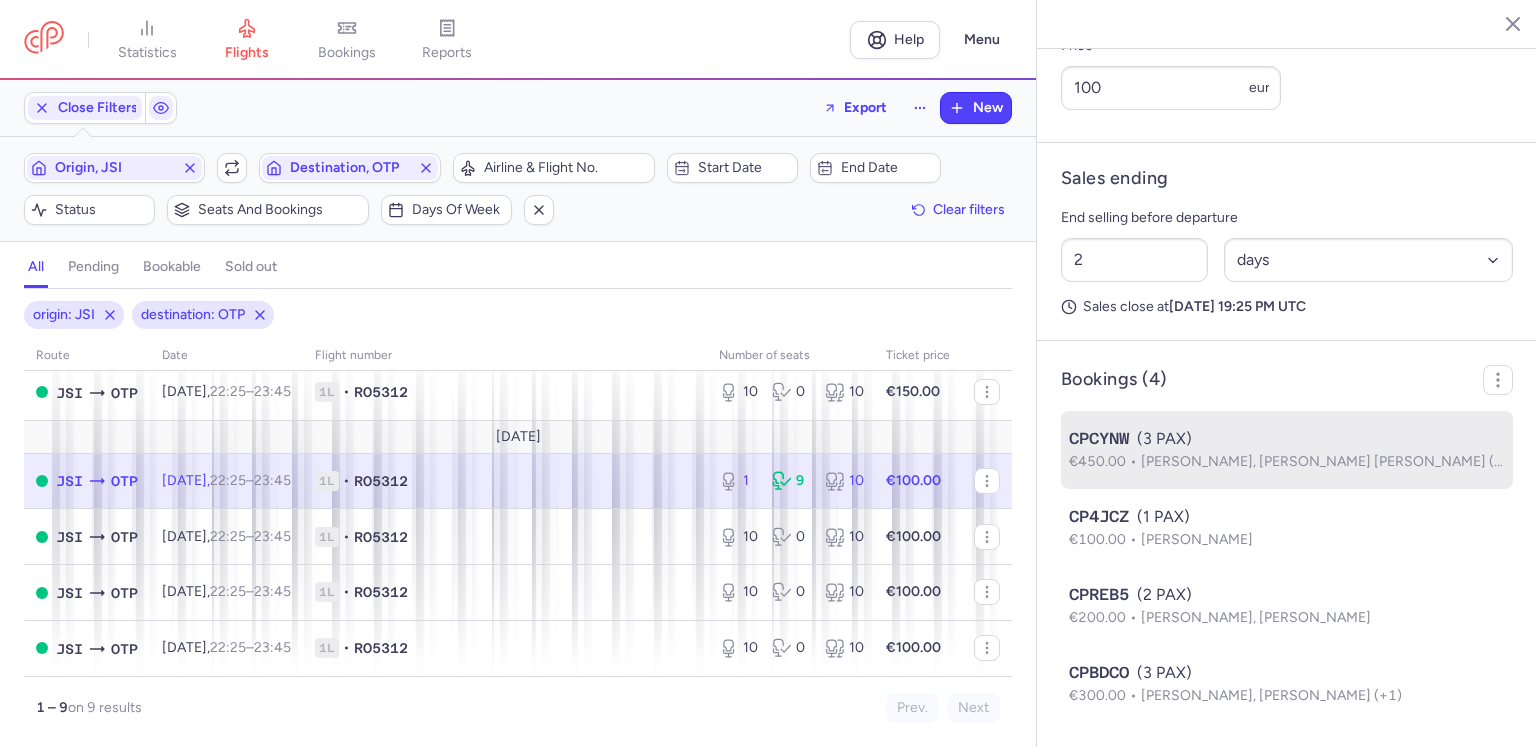 scroll, scrollTop: 917, scrollLeft: 0, axis: vertical 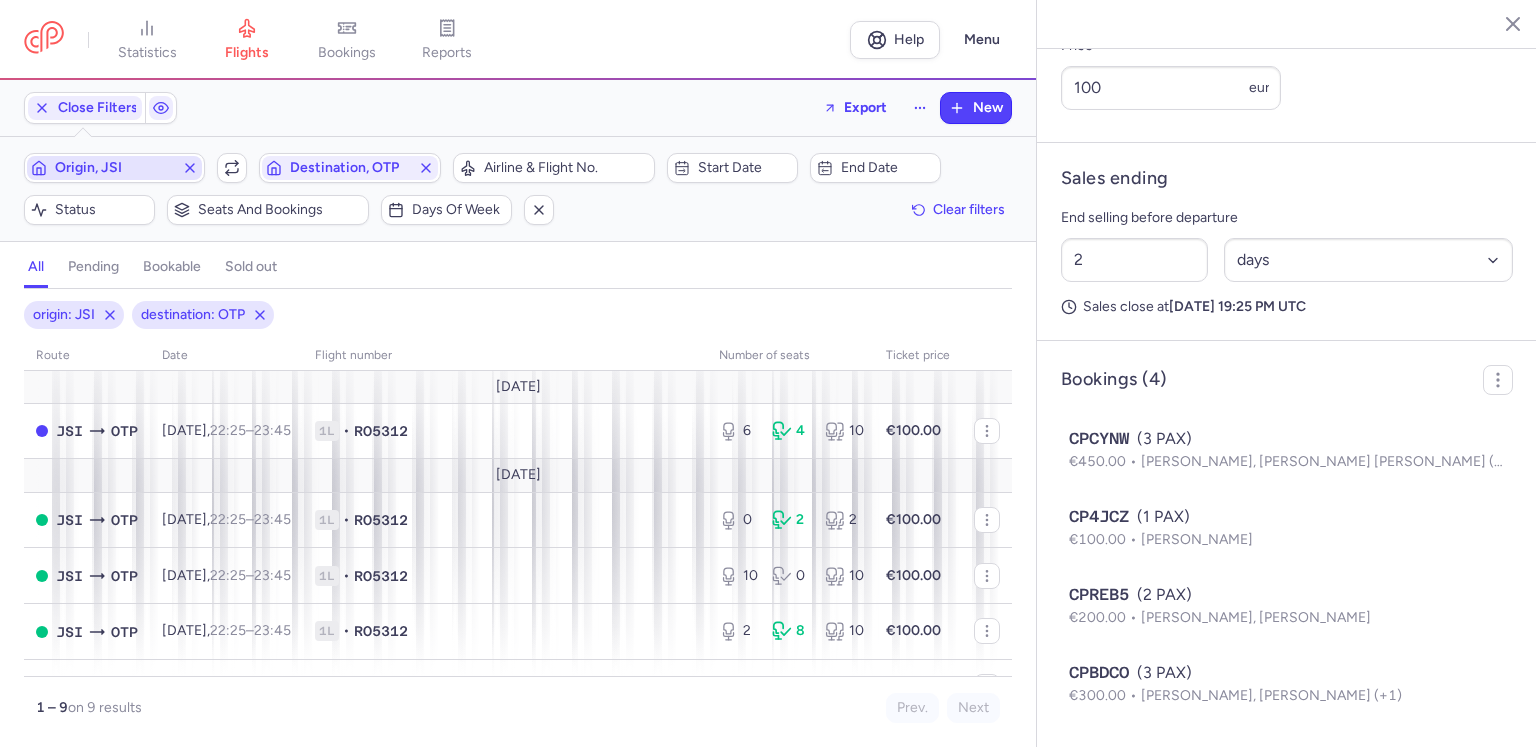 click on "Origin, JSI" at bounding box center (114, 168) 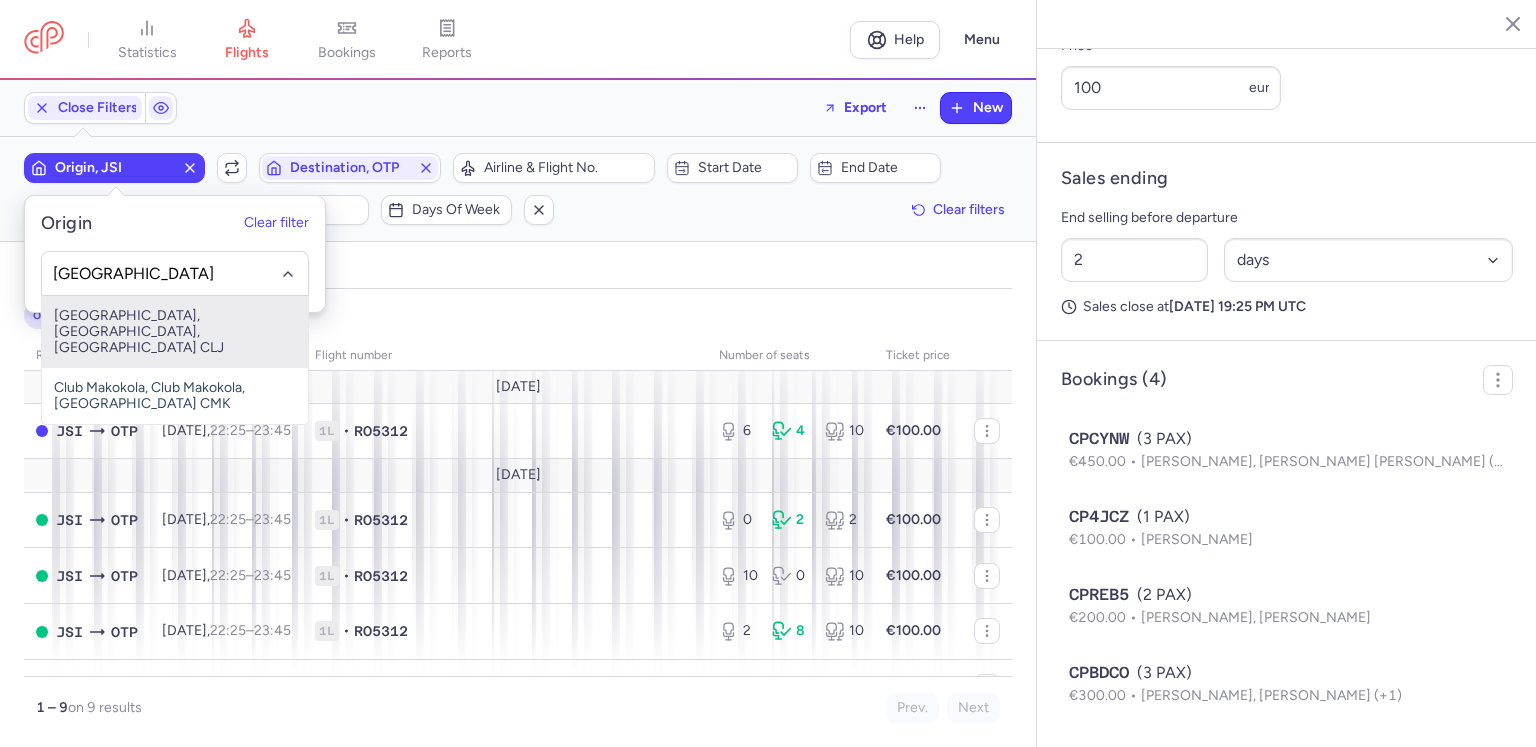 click on "[GEOGRAPHIC_DATA], [GEOGRAPHIC_DATA], [GEOGRAPHIC_DATA] CLJ" at bounding box center (175, 332) 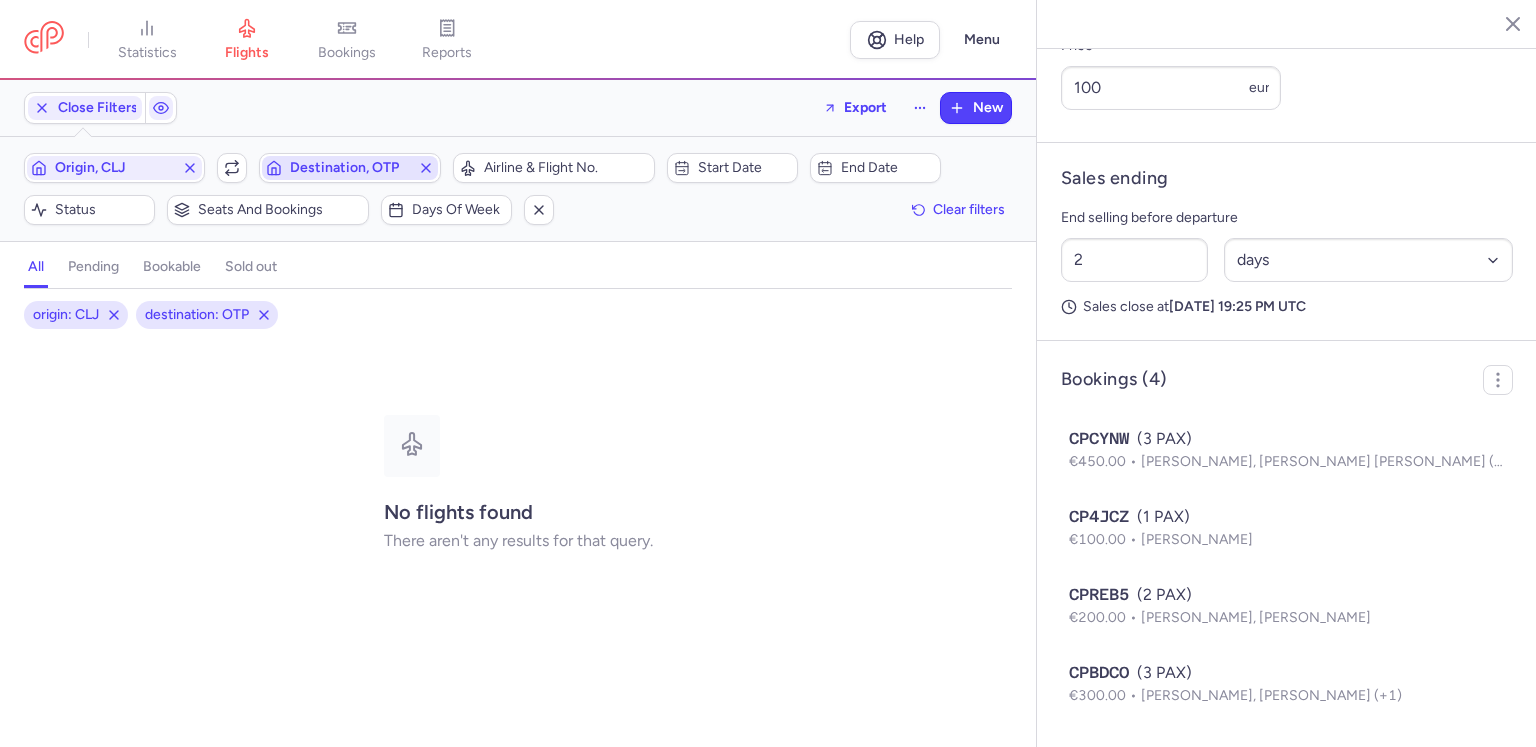 click on "Destination, OTP" at bounding box center [349, 168] 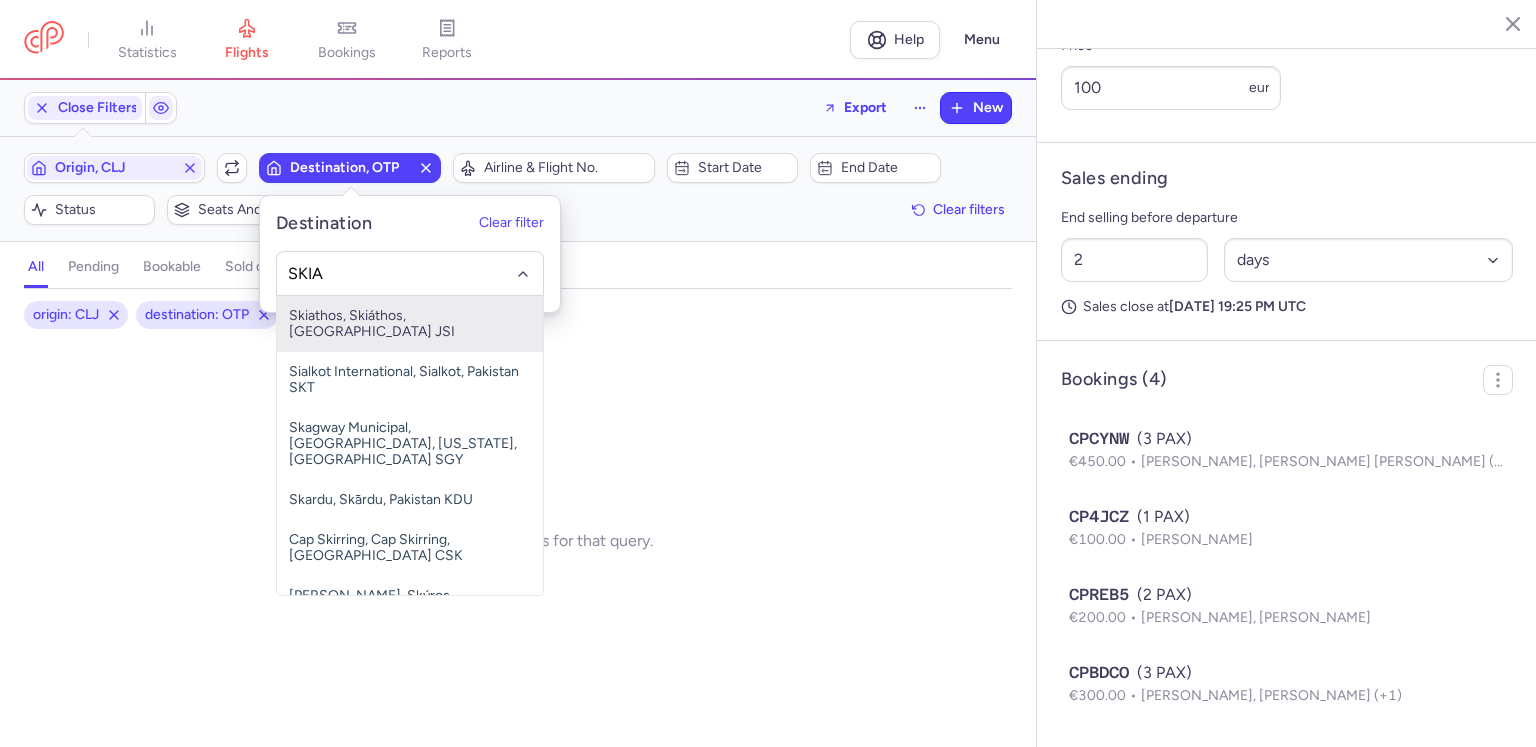 click on "Skiathos, Skiáthos, [GEOGRAPHIC_DATA] JSI" at bounding box center (410, 324) 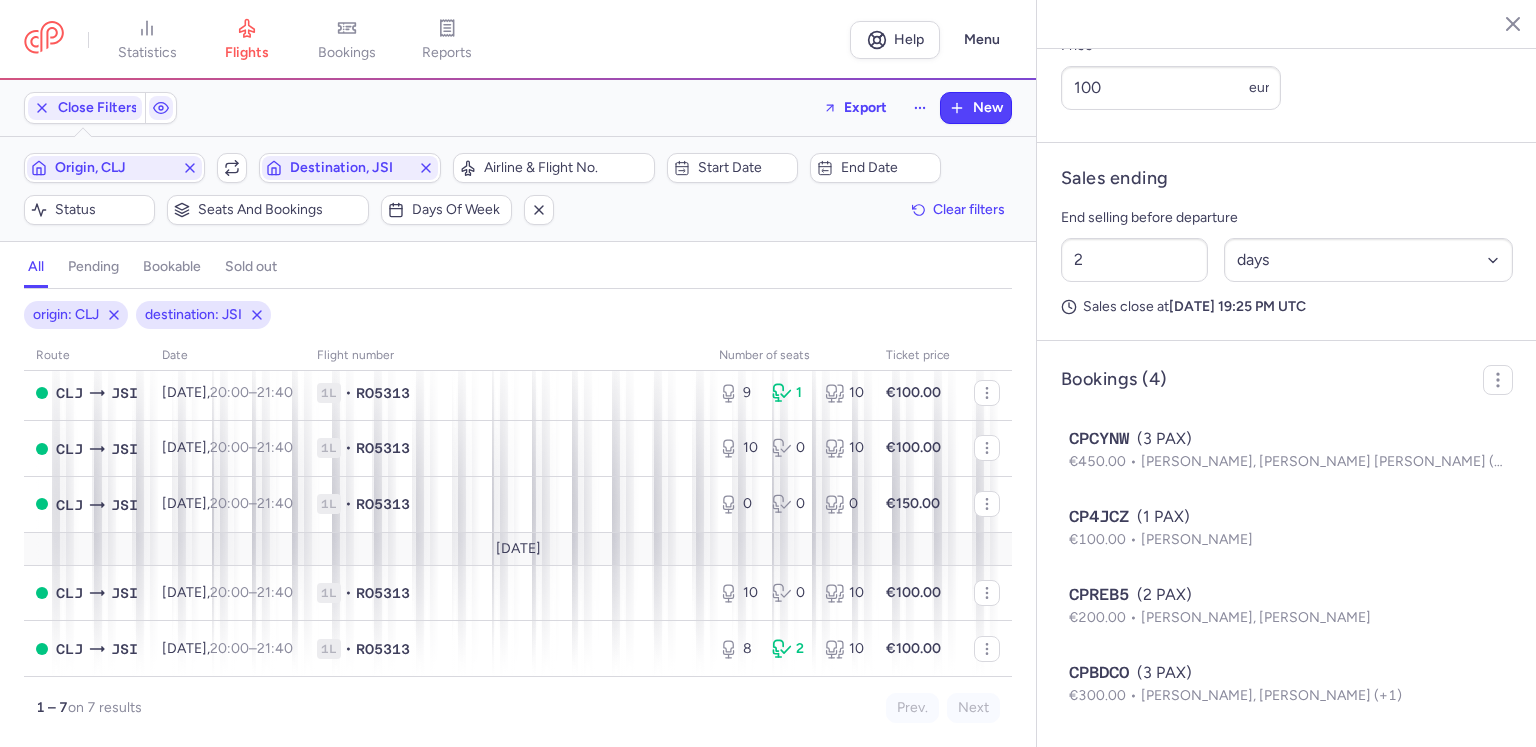 scroll, scrollTop: 0, scrollLeft: 0, axis: both 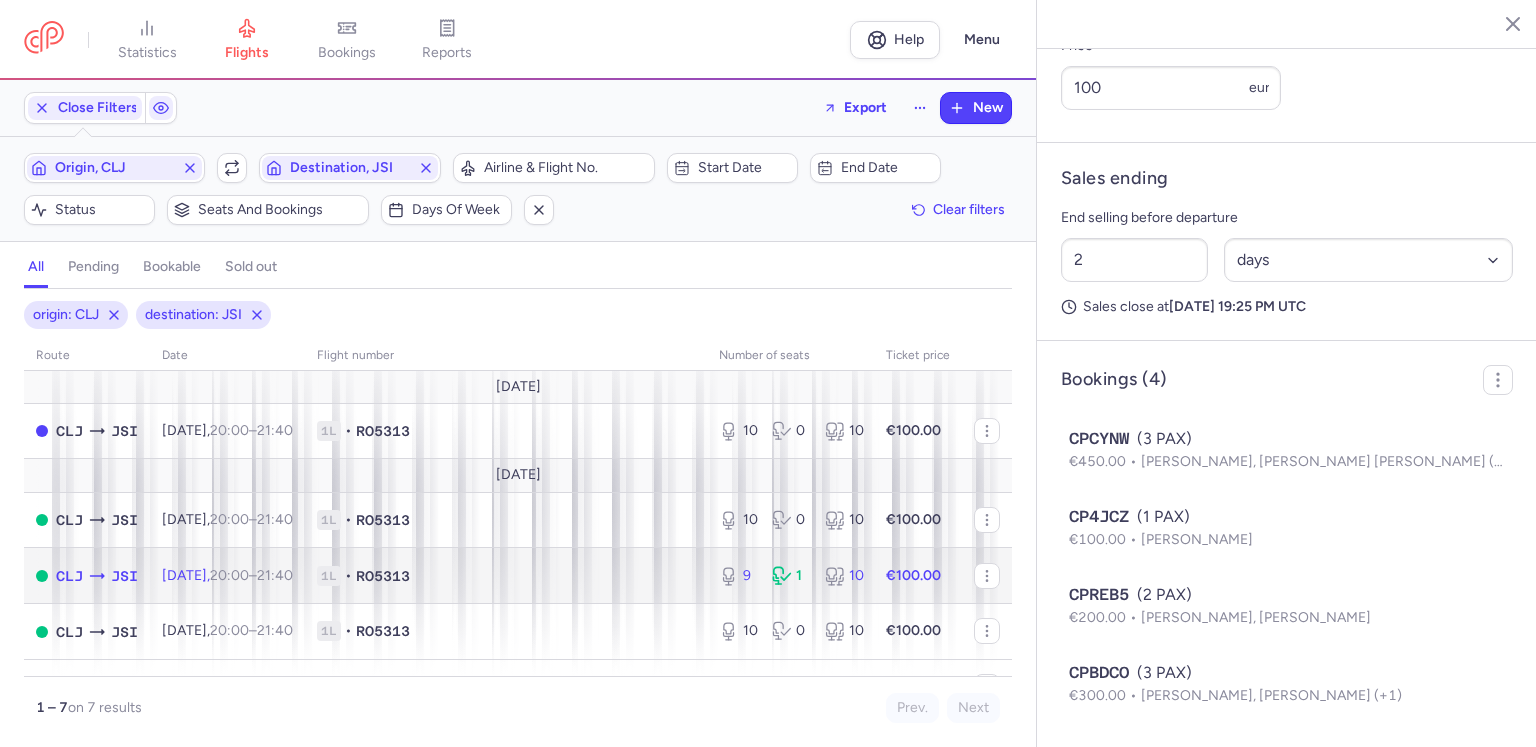 click on "21:40  +0" at bounding box center [275, 575] 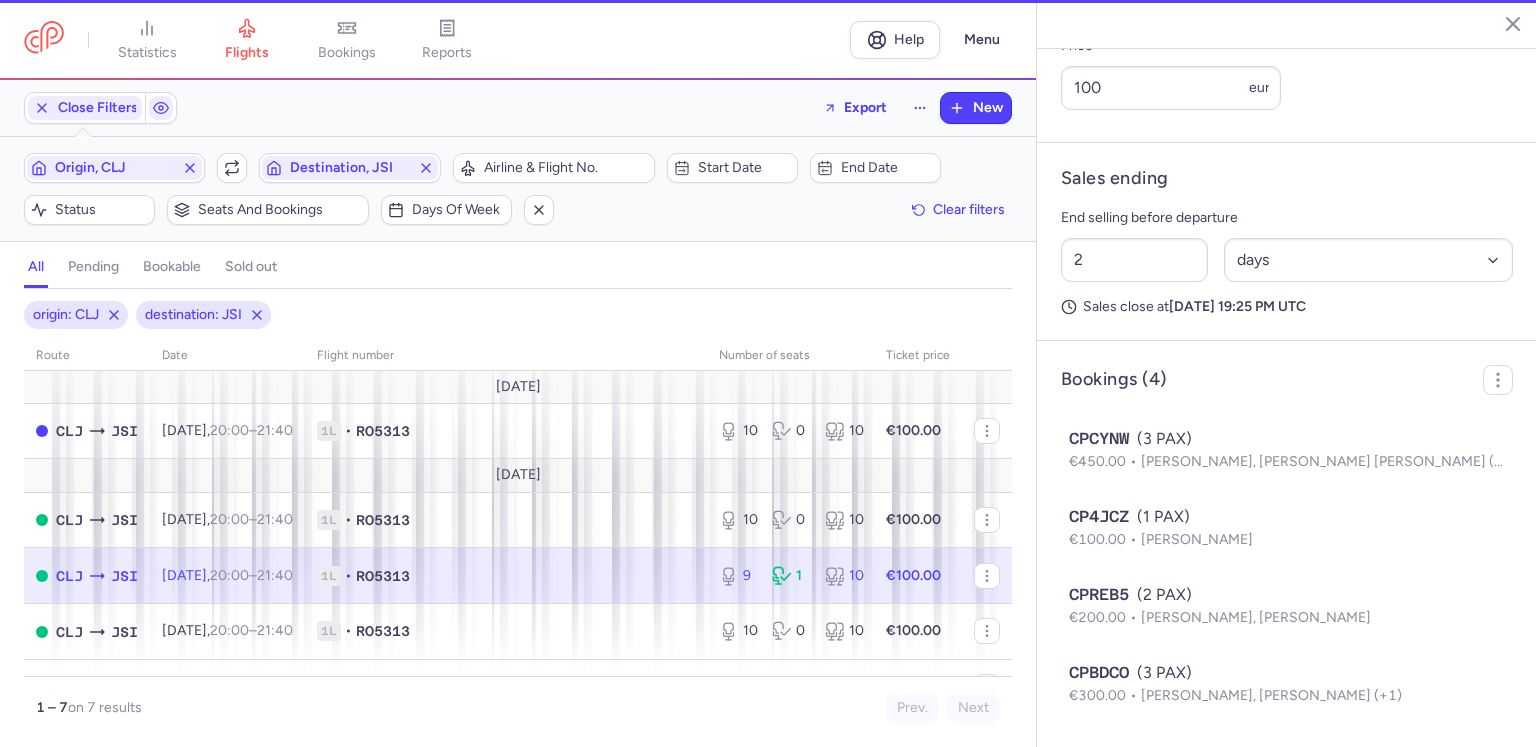 scroll, scrollTop: 683, scrollLeft: 0, axis: vertical 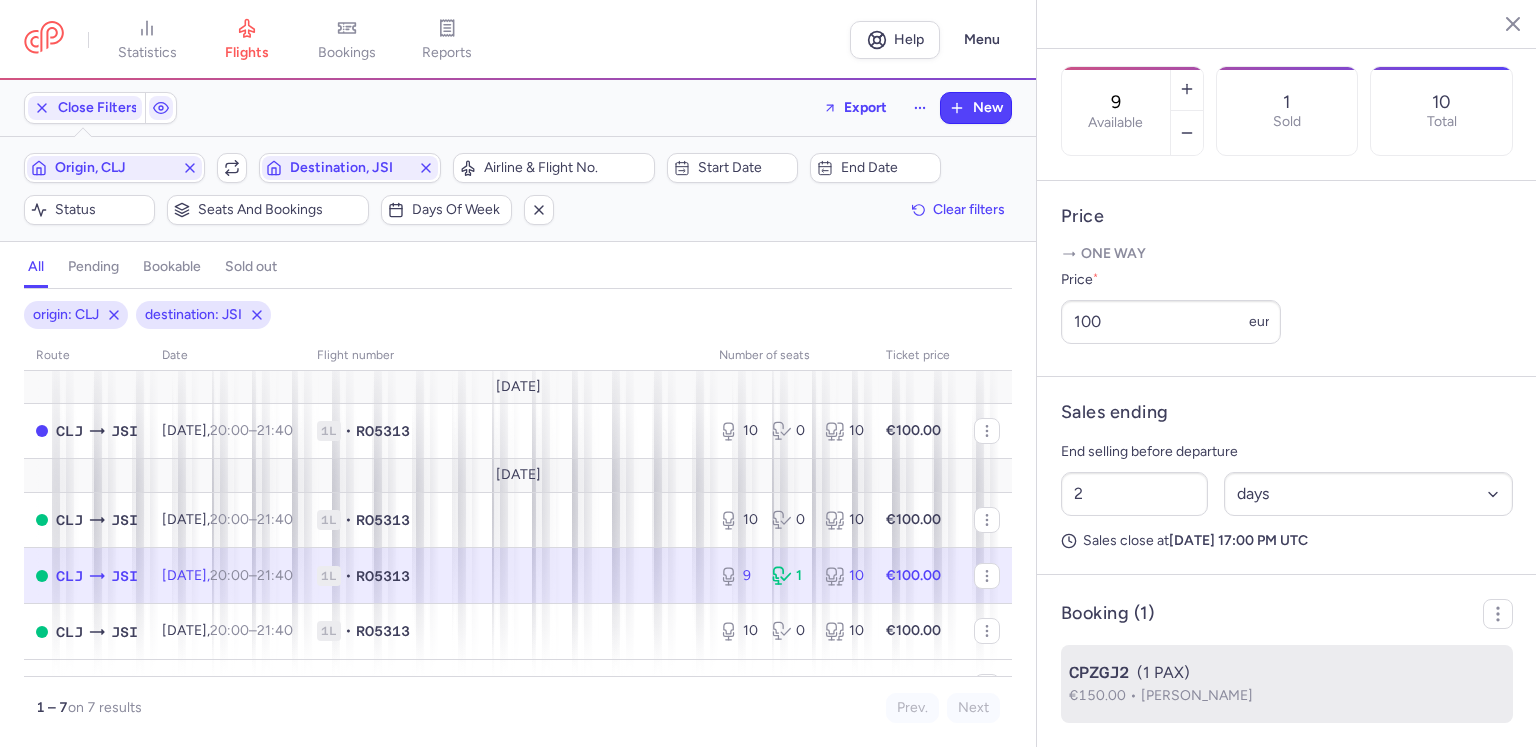 click on "CPZGJ2  (1 PAX)" at bounding box center [1287, 673] 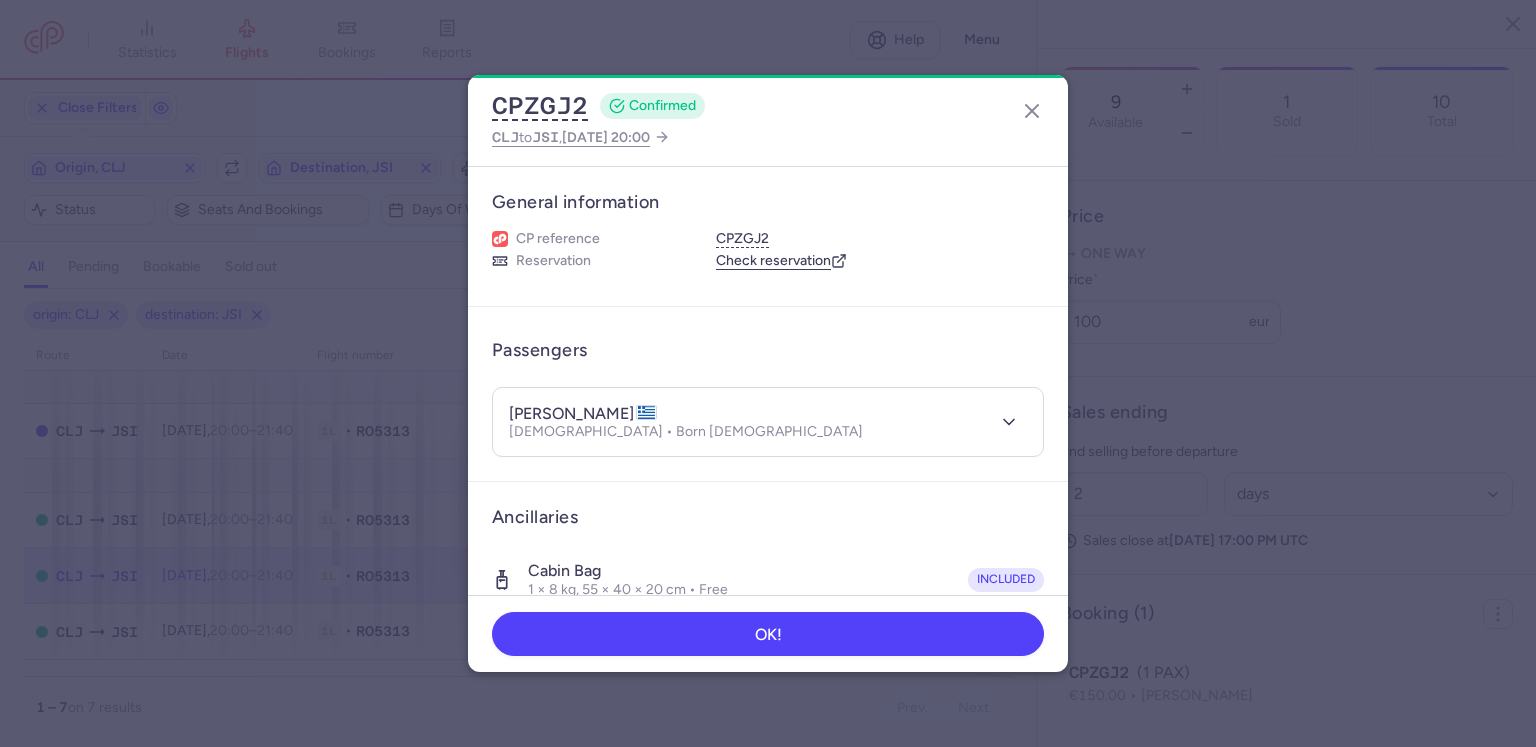 drag, startPoint x: 556, startPoint y: 410, endPoint x: 621, endPoint y: 407, distance: 65.06919 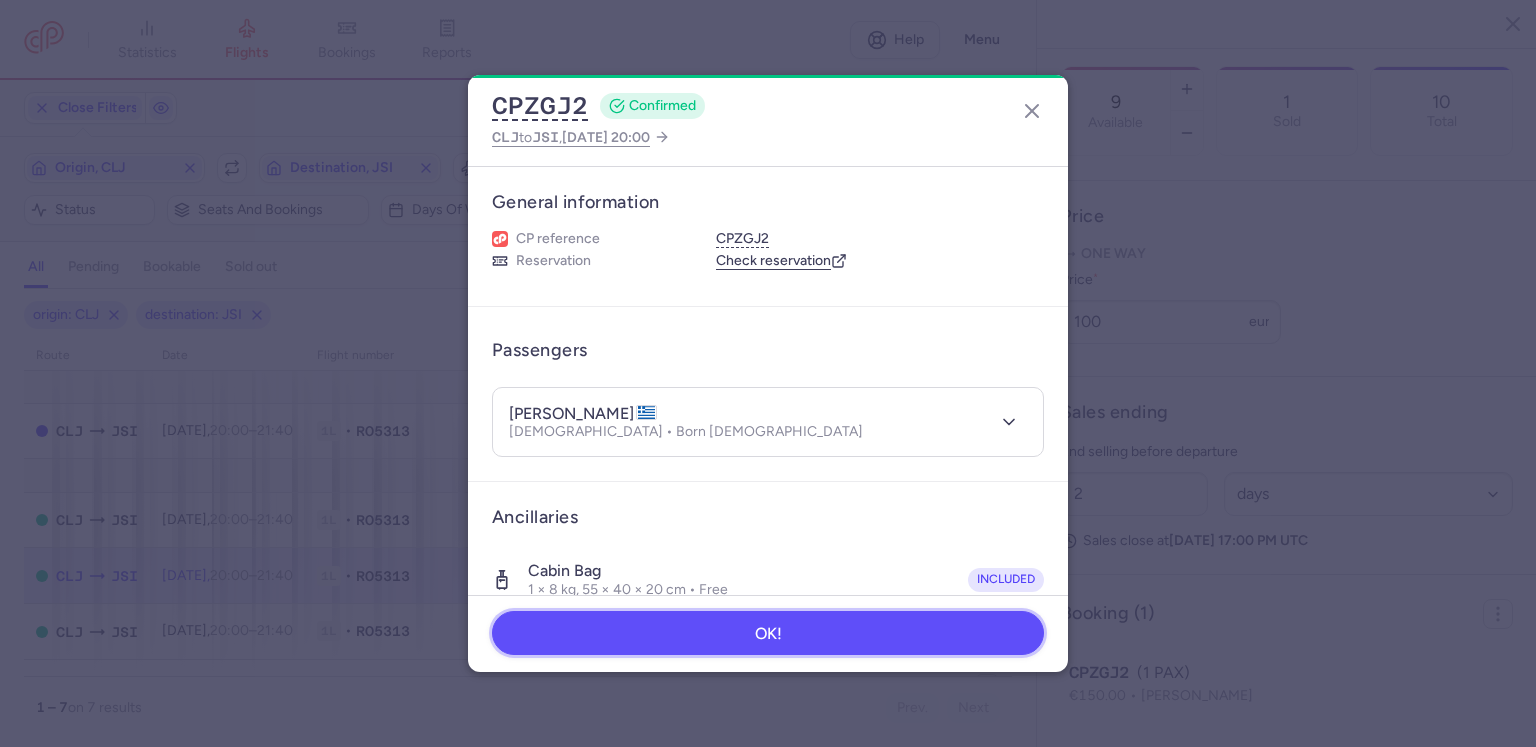 click on "OK!" at bounding box center [768, 633] 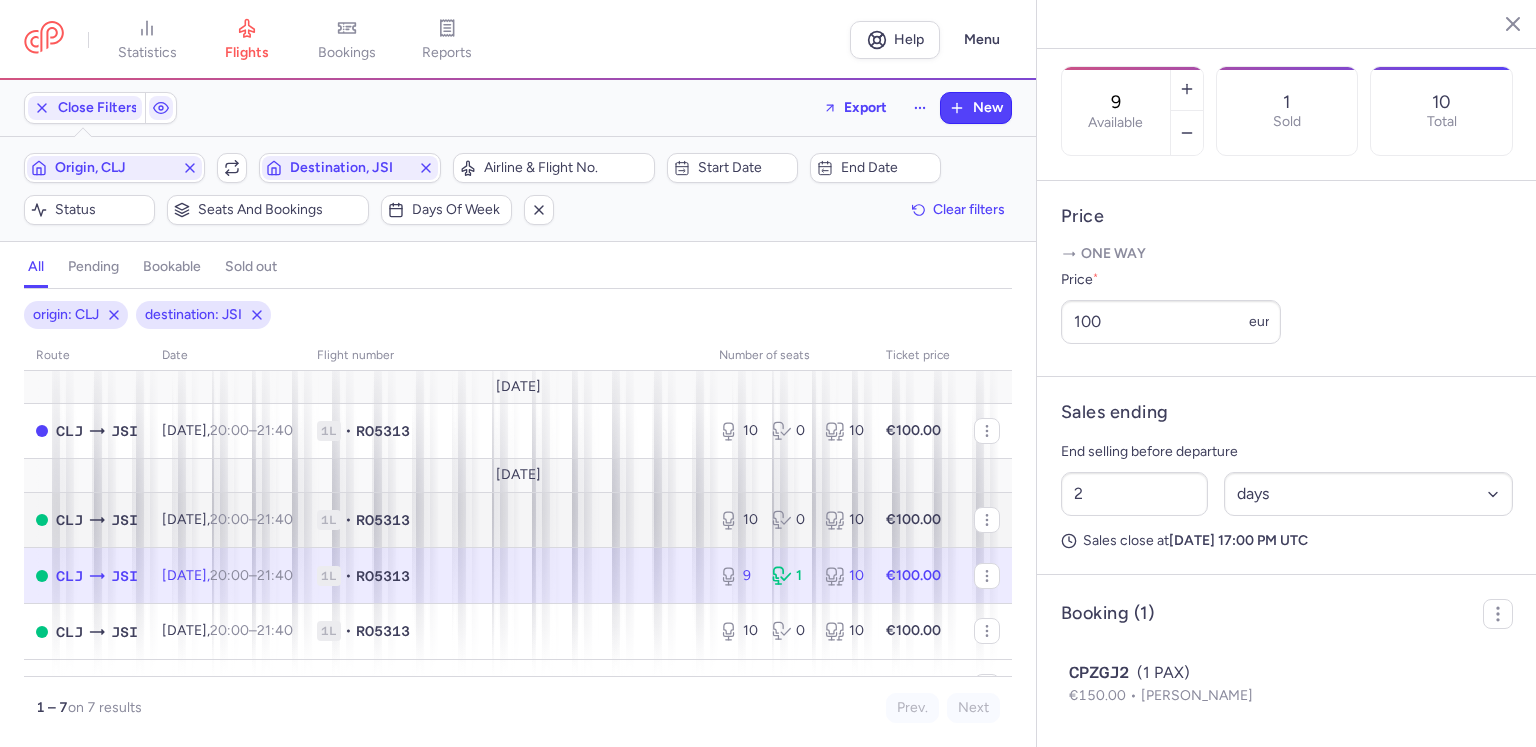 scroll, scrollTop: 189, scrollLeft: 0, axis: vertical 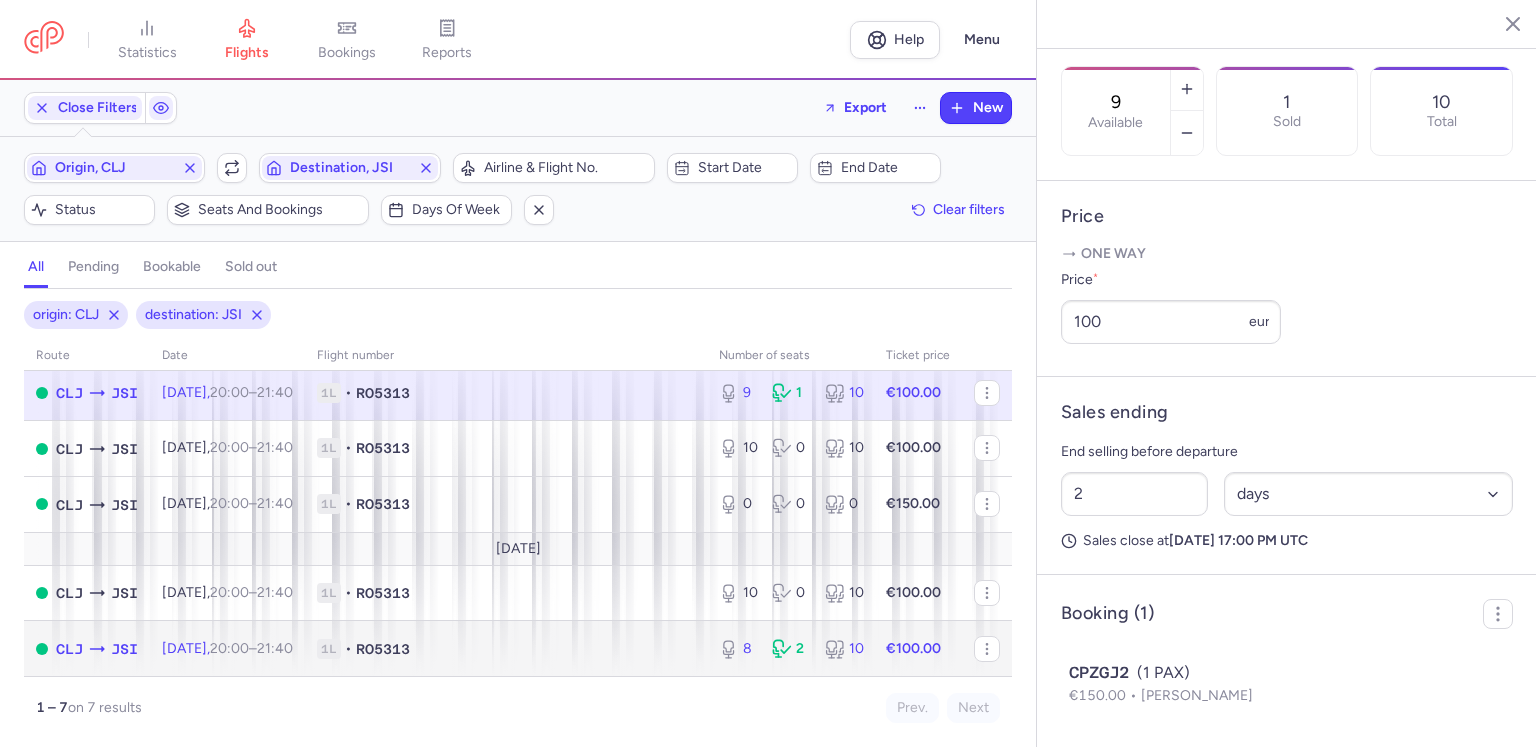 click on "[DATE]  20:00  –  21:40  +0" 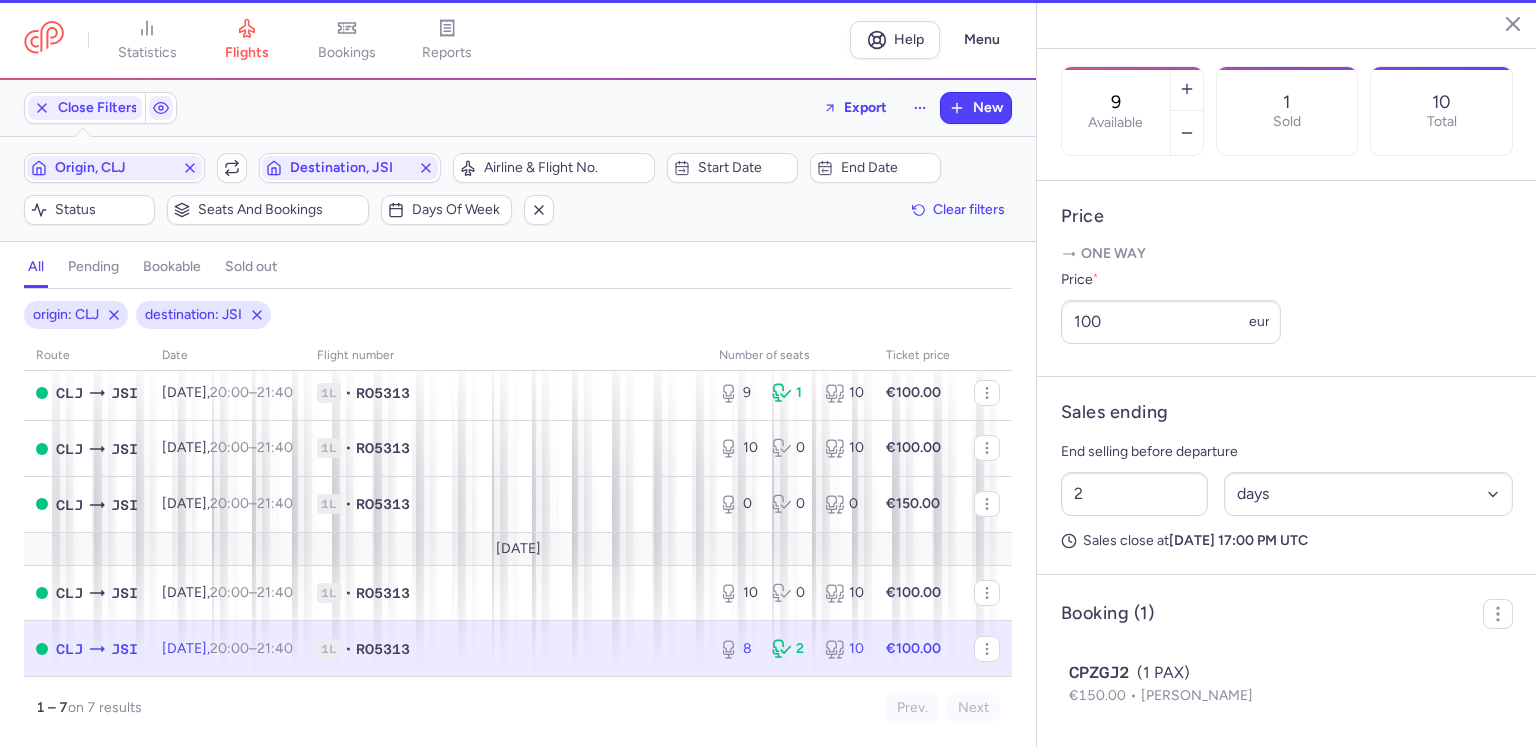 type on "8" 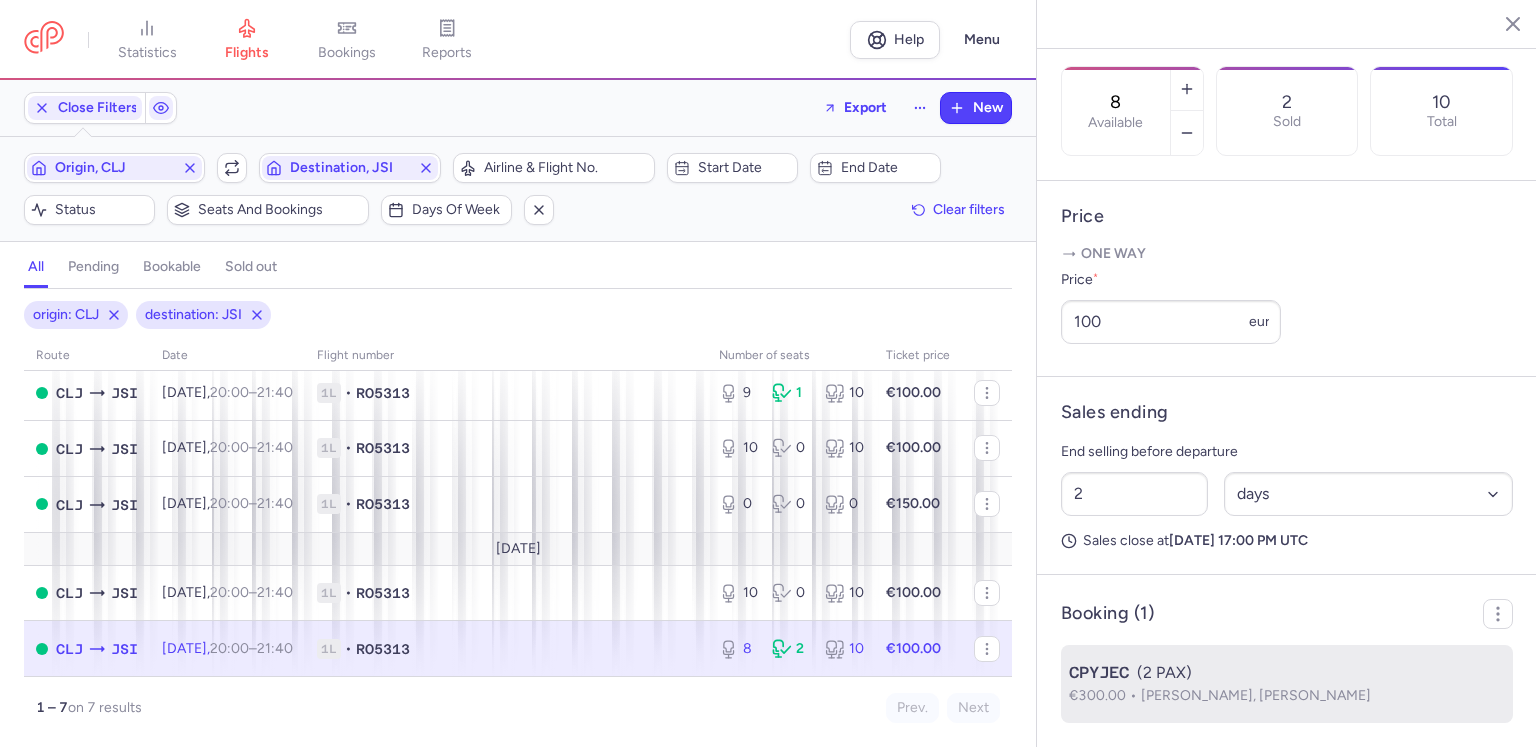 click on "[PERSON_NAME], [PERSON_NAME]" at bounding box center (1256, 695) 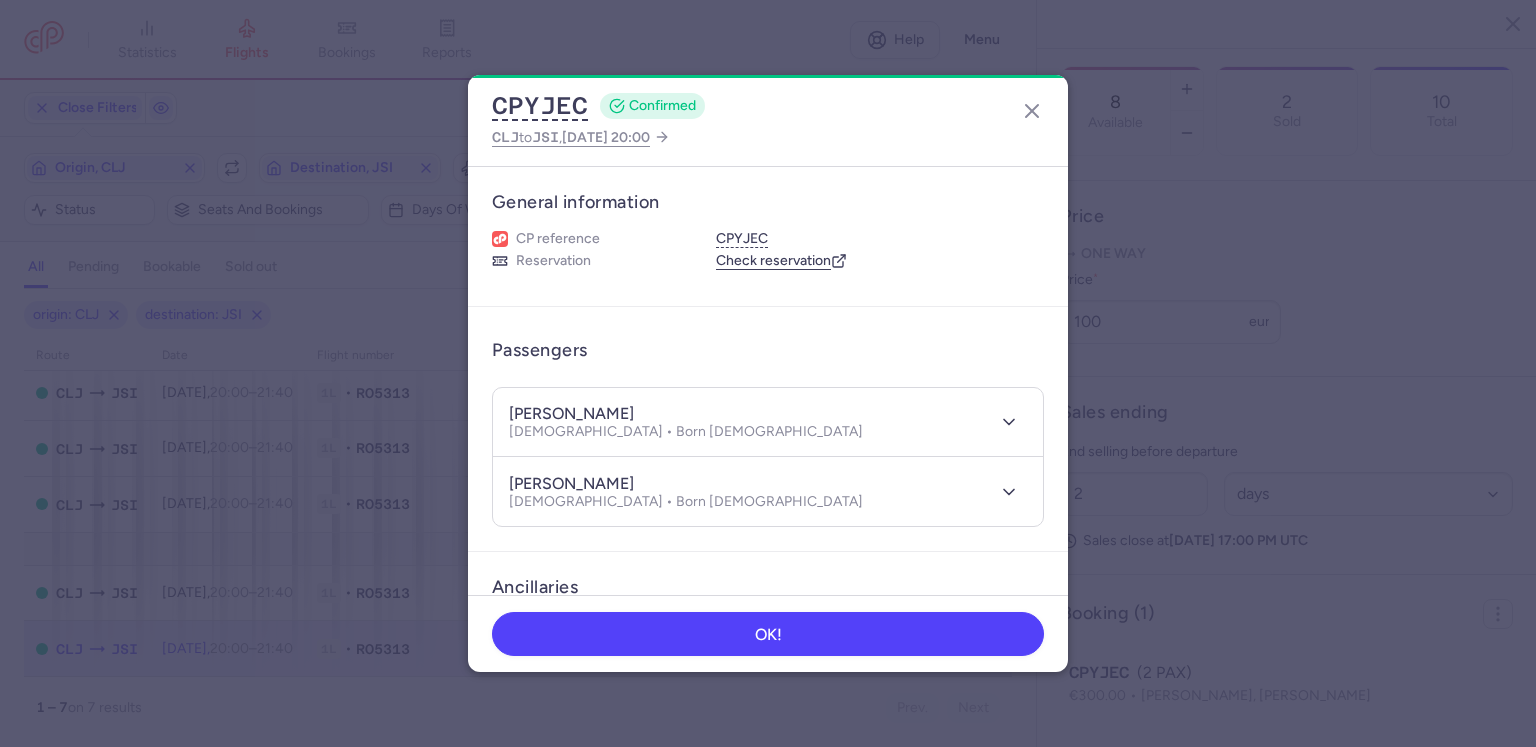 drag, startPoint x: 689, startPoint y: 407, endPoint x: 592, endPoint y: 406, distance: 97.00516 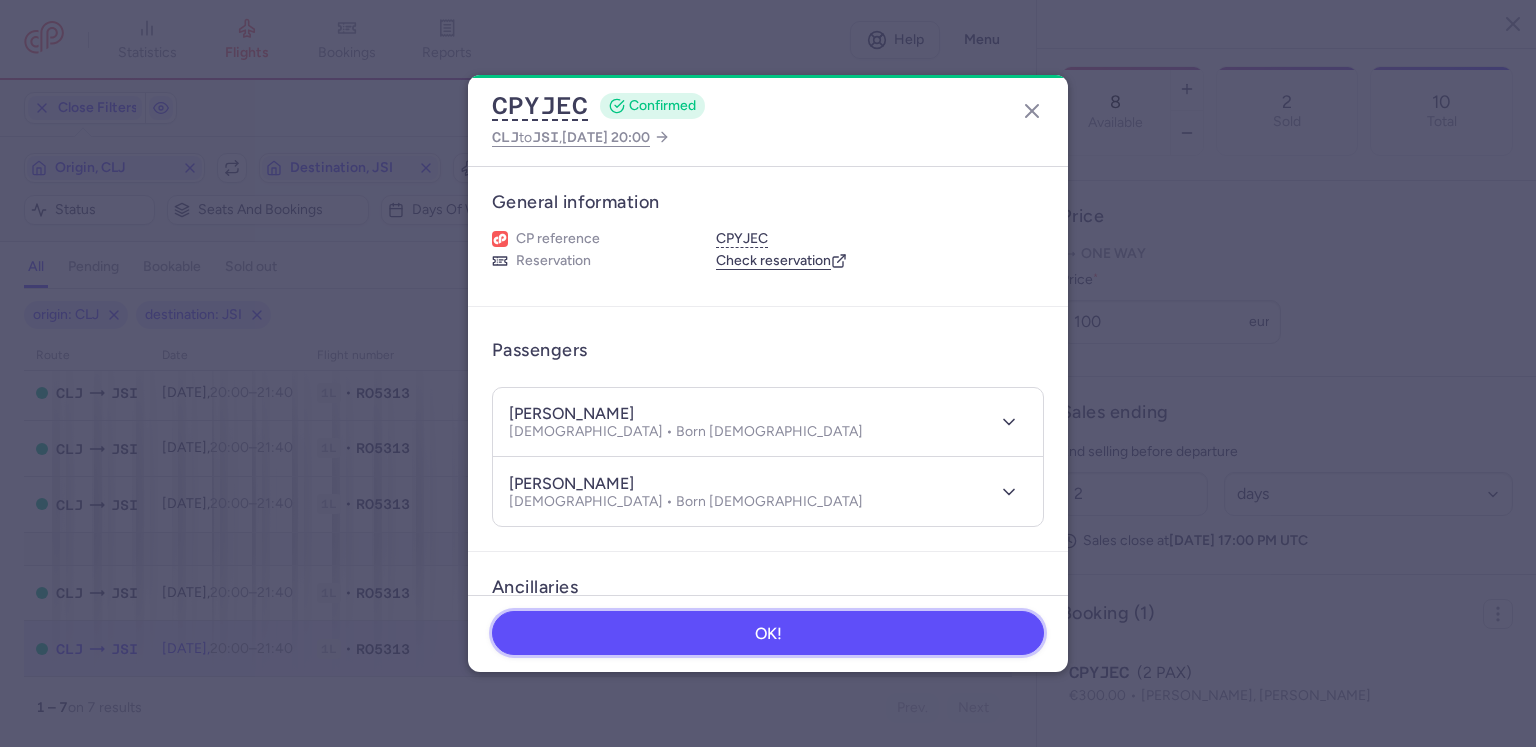click on "OK!" at bounding box center (768, 633) 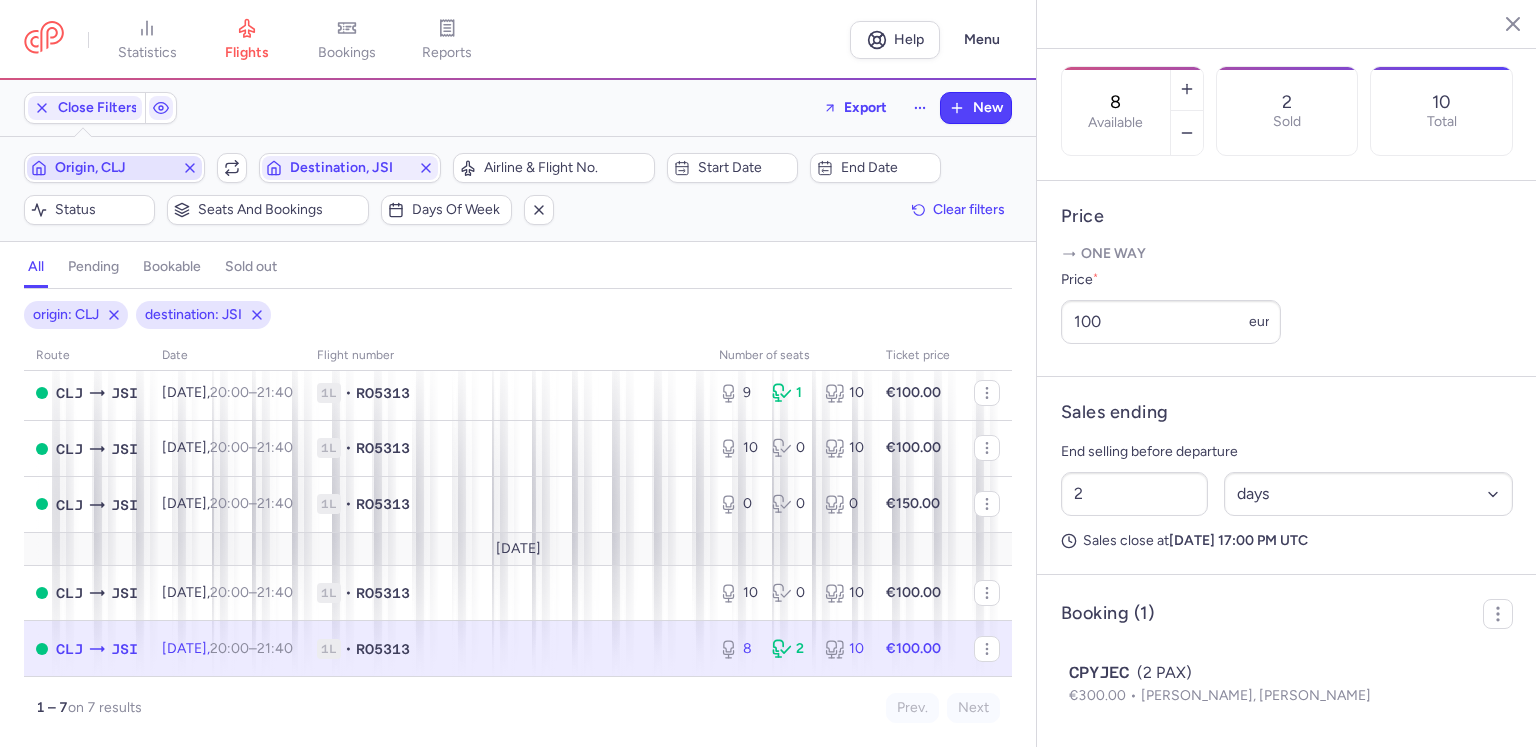 click on "Origin, CLJ" at bounding box center (114, 168) 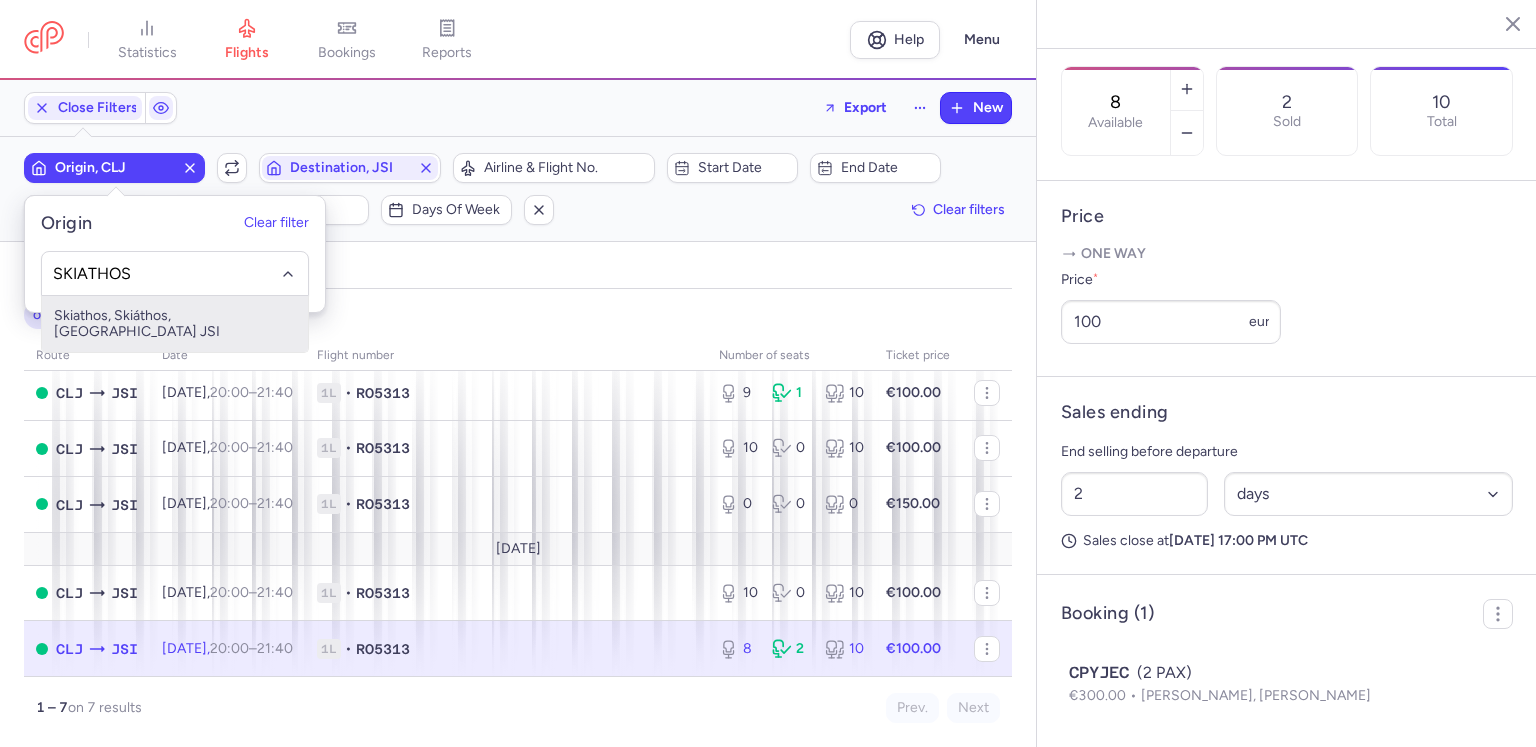 click on "Skiathos, Skiáthos, [GEOGRAPHIC_DATA] JSI" at bounding box center (175, 324) 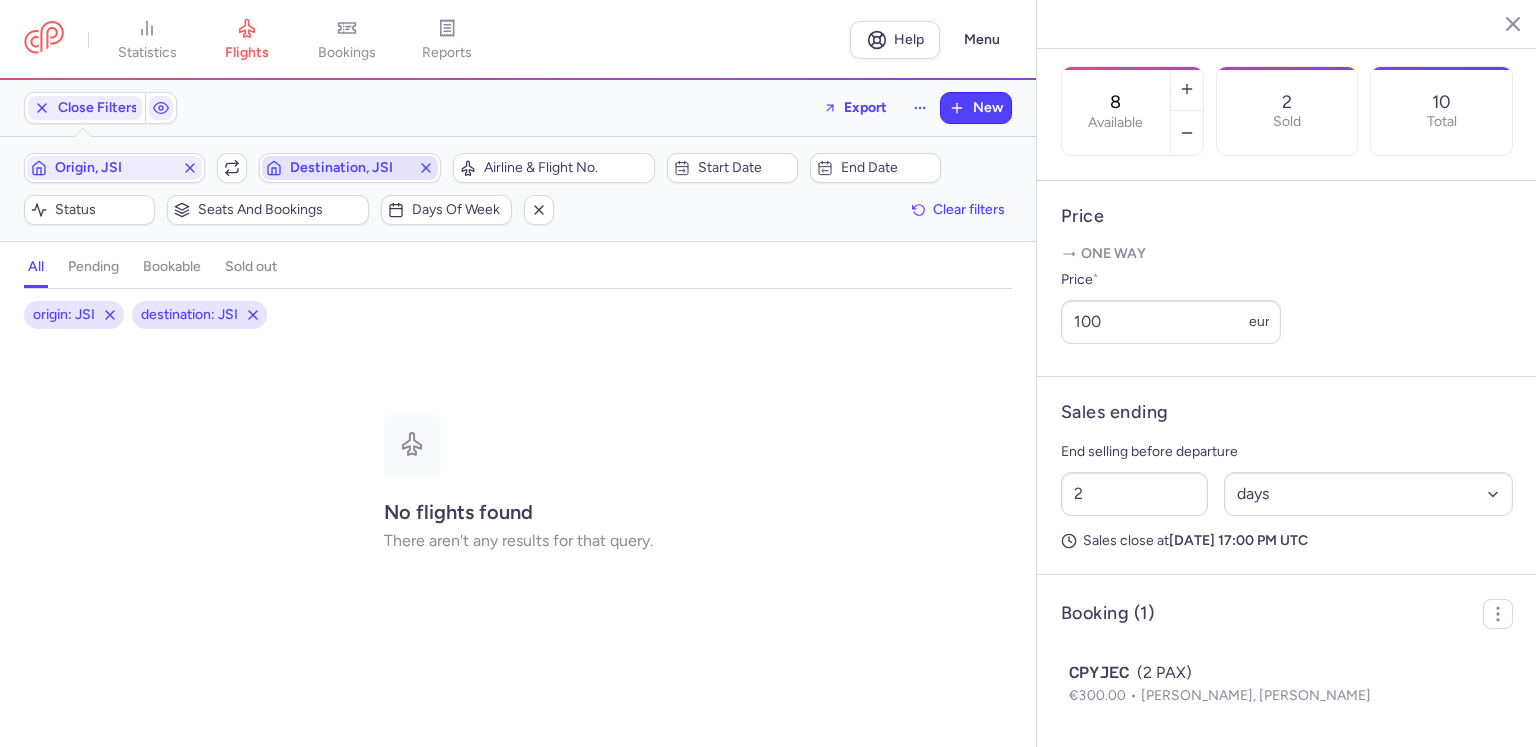 click on "Destination, JSI" at bounding box center [349, 168] 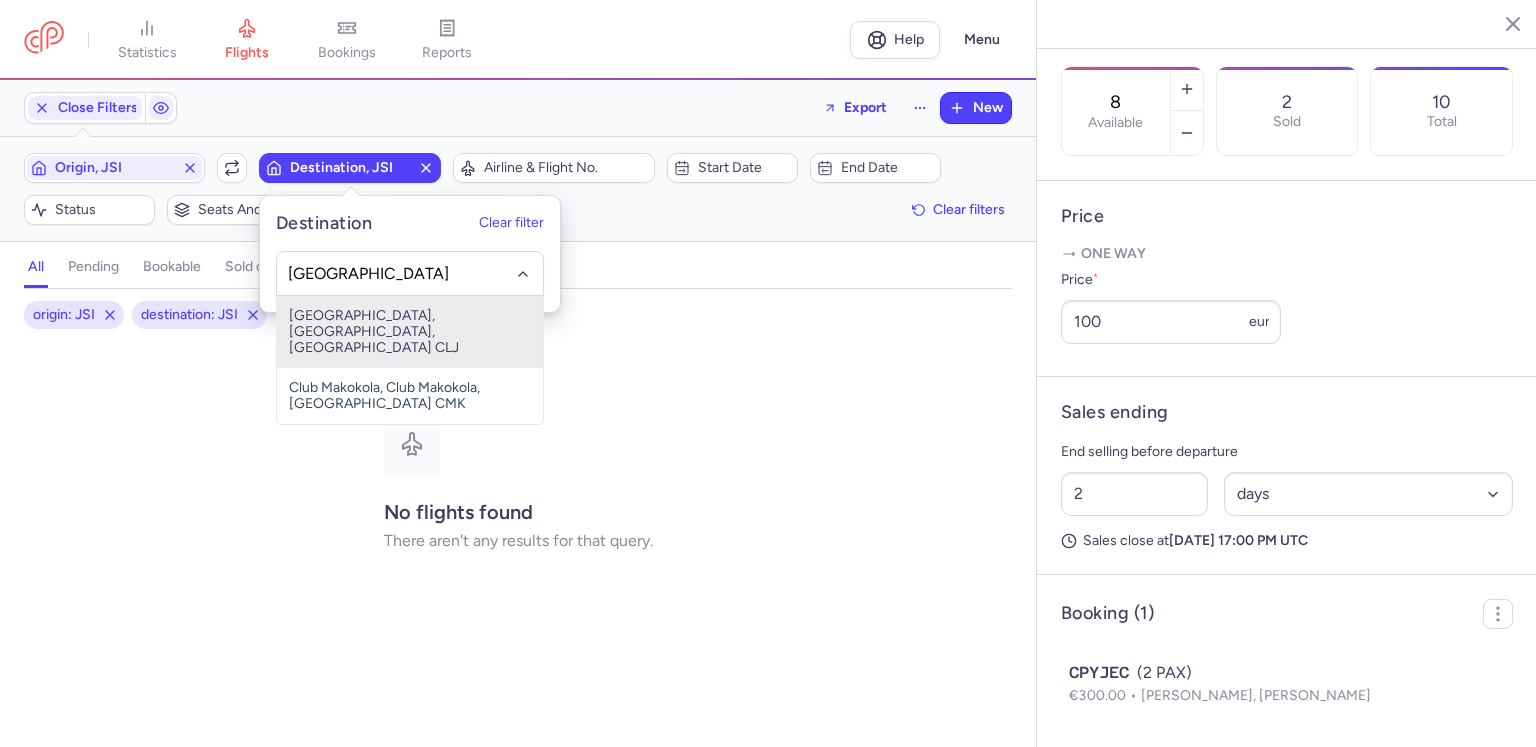 click on "[GEOGRAPHIC_DATA], [GEOGRAPHIC_DATA], [GEOGRAPHIC_DATA] CLJ" at bounding box center (410, 332) 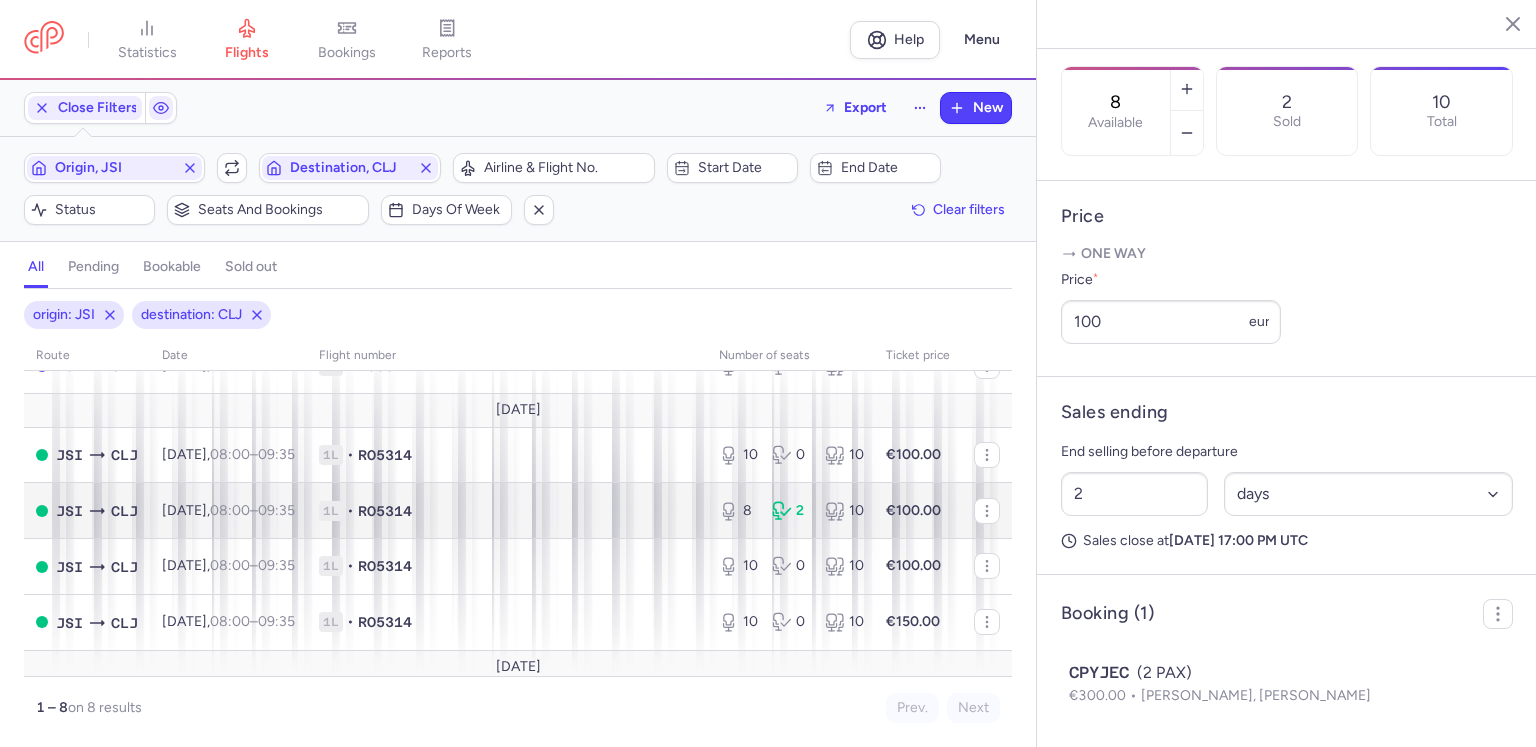 scroll, scrollTop: 100, scrollLeft: 0, axis: vertical 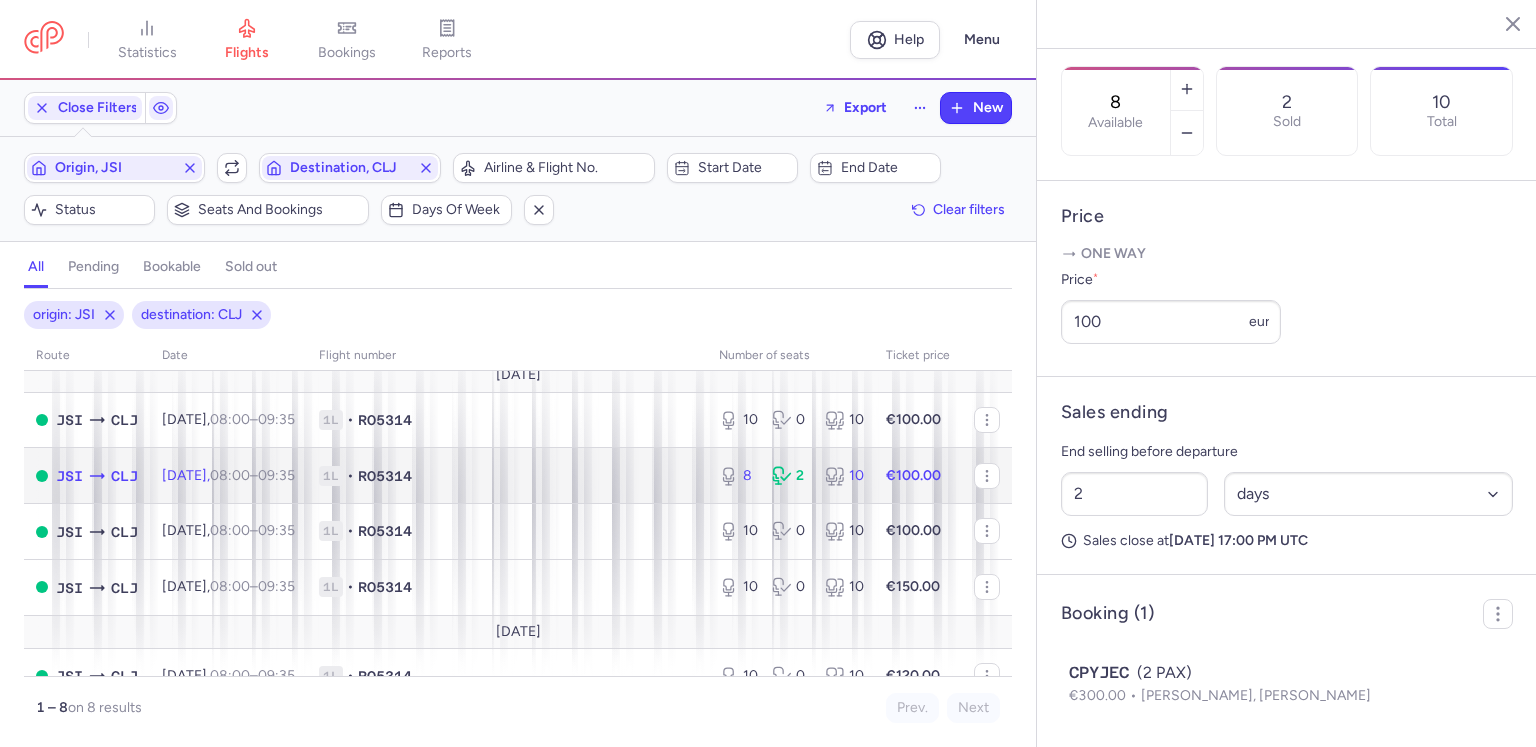 click on "[DATE]  08:00  –  09:35  +0" 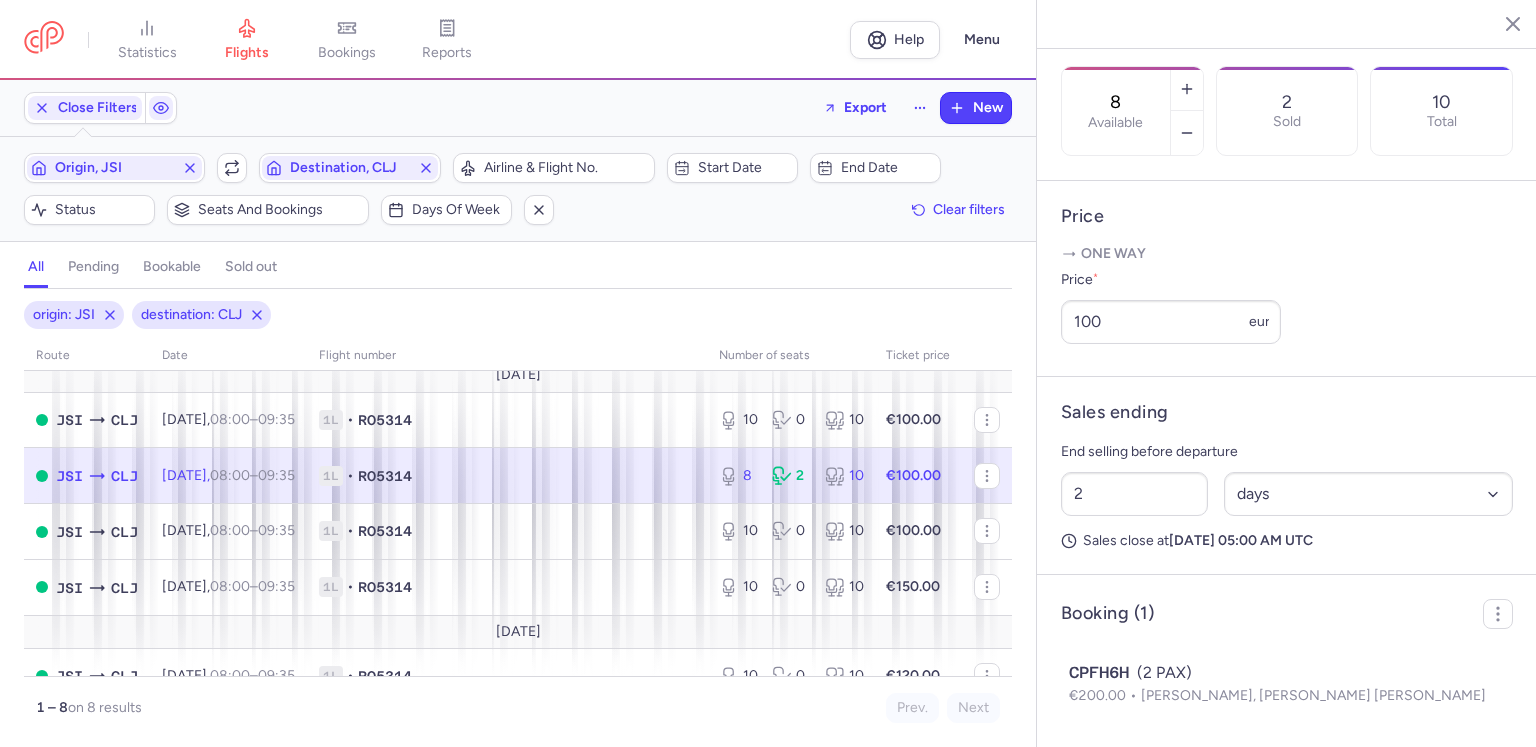 scroll, scrollTop: 0, scrollLeft: 0, axis: both 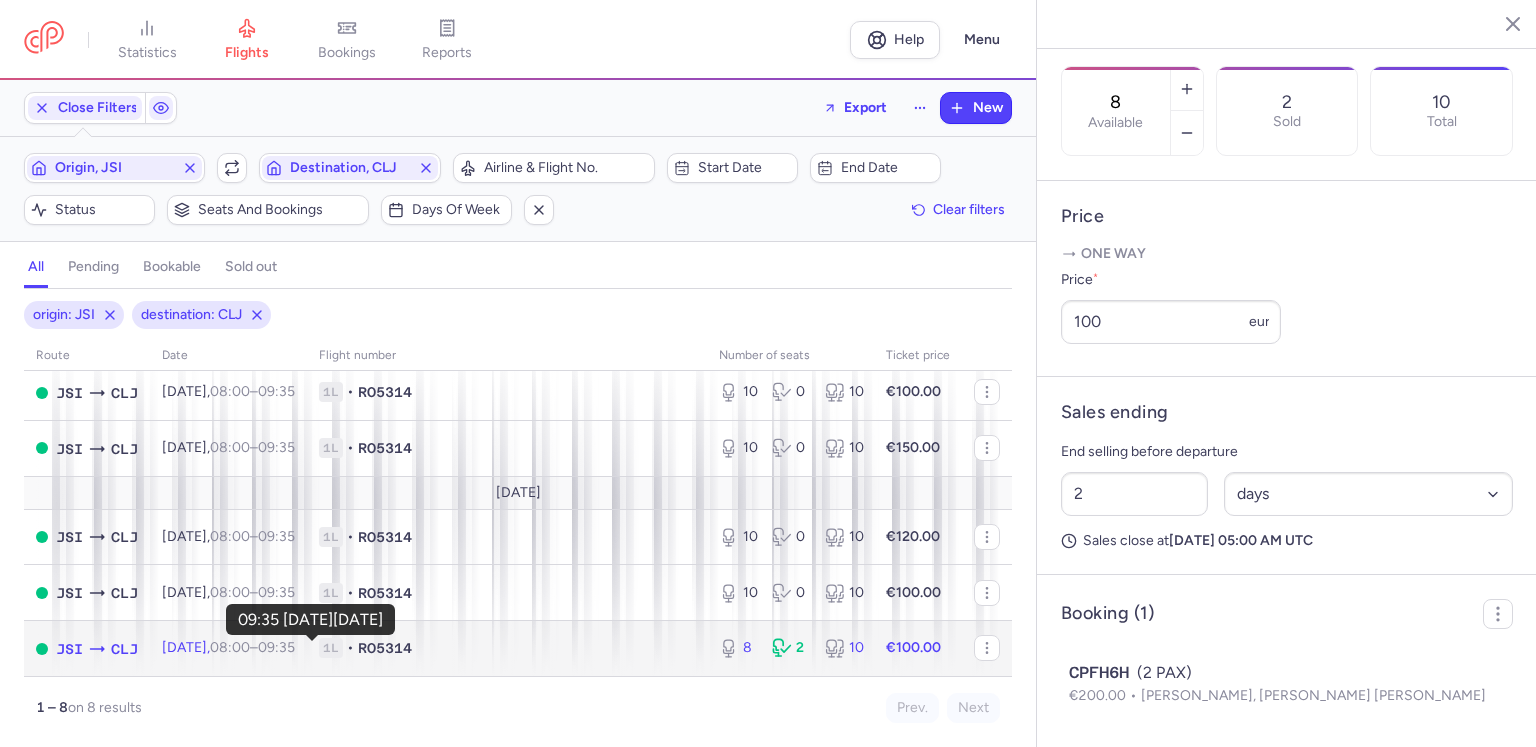 click on "09:35  +0" at bounding box center [276, 647] 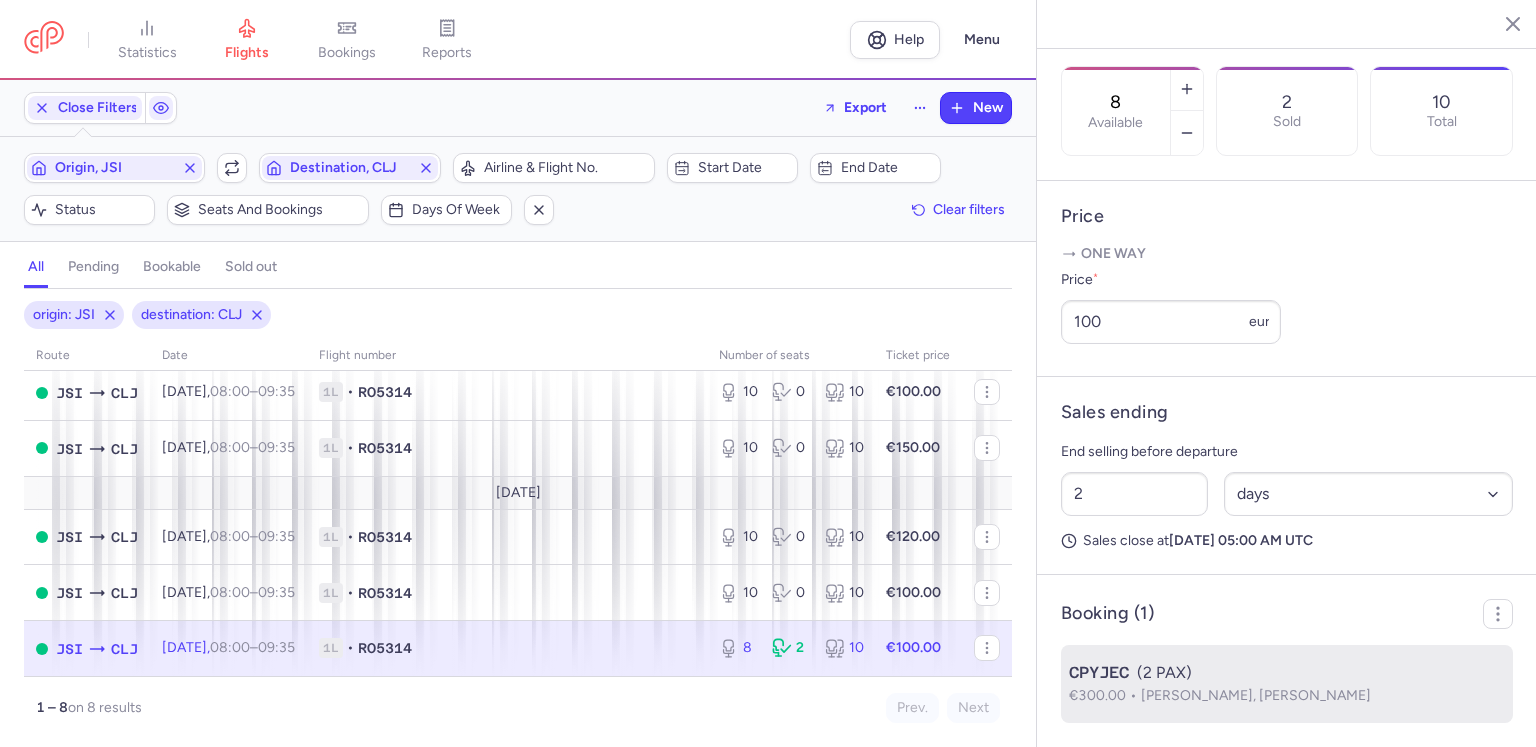 click on "CPYJEC  (2 PAX)" at bounding box center (1287, 673) 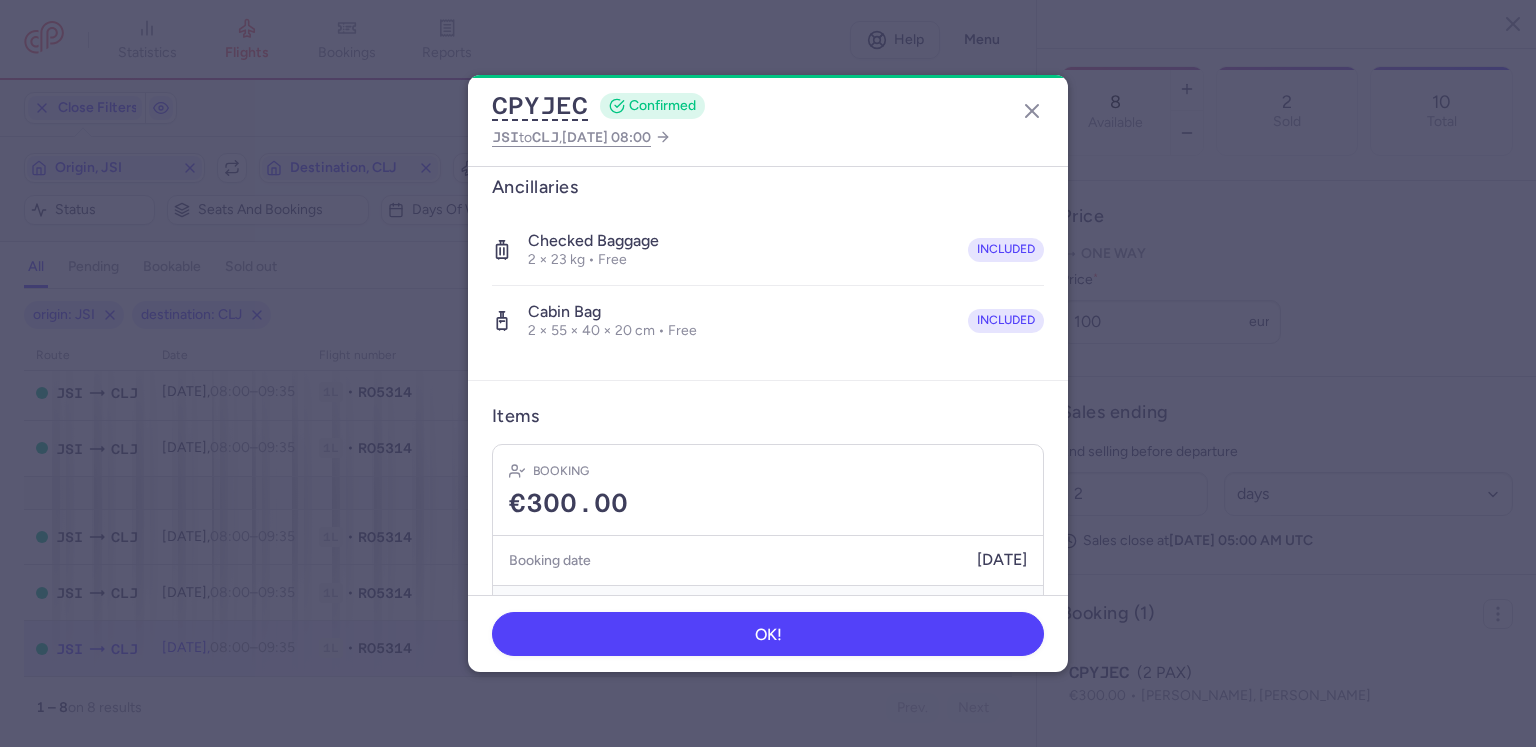 scroll, scrollTop: 450, scrollLeft: 0, axis: vertical 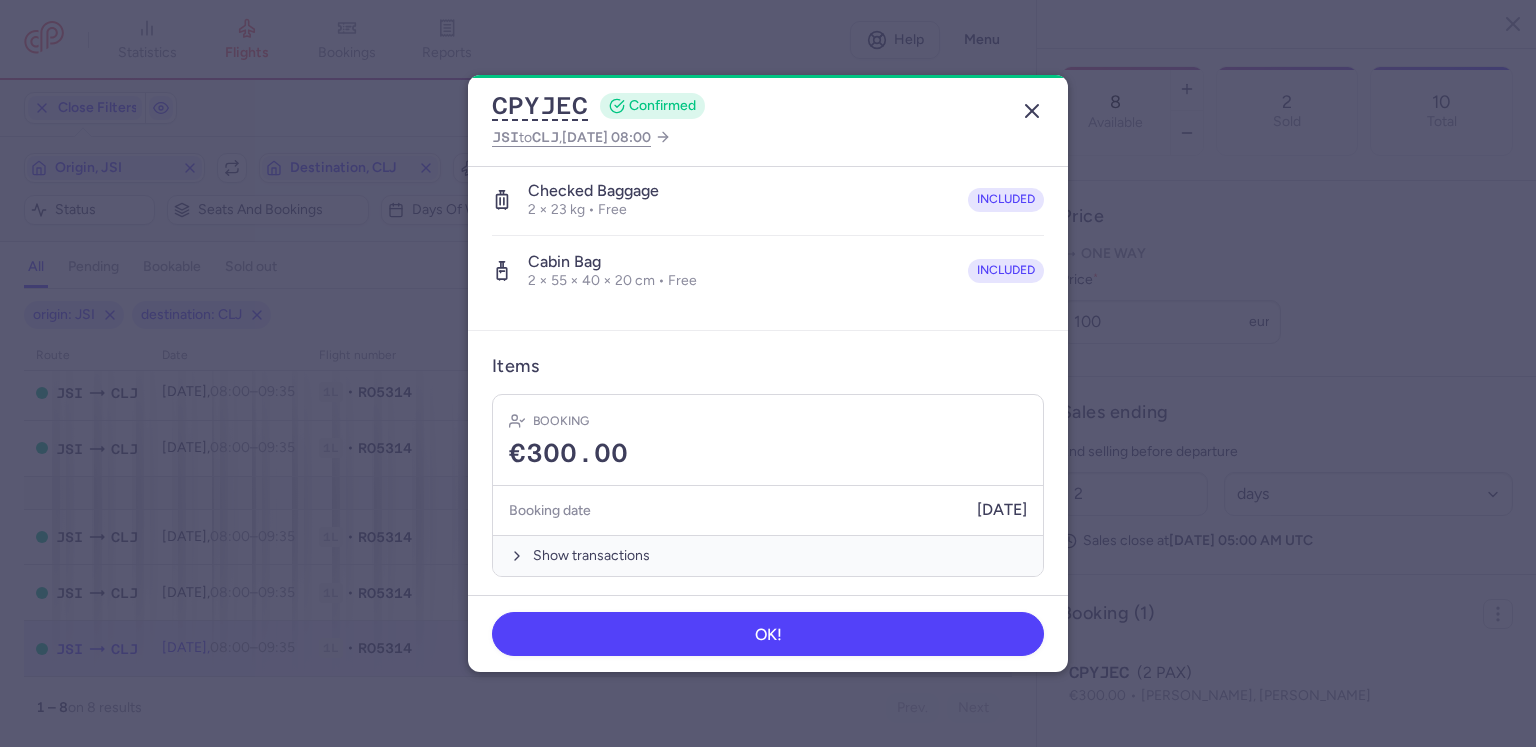 click 